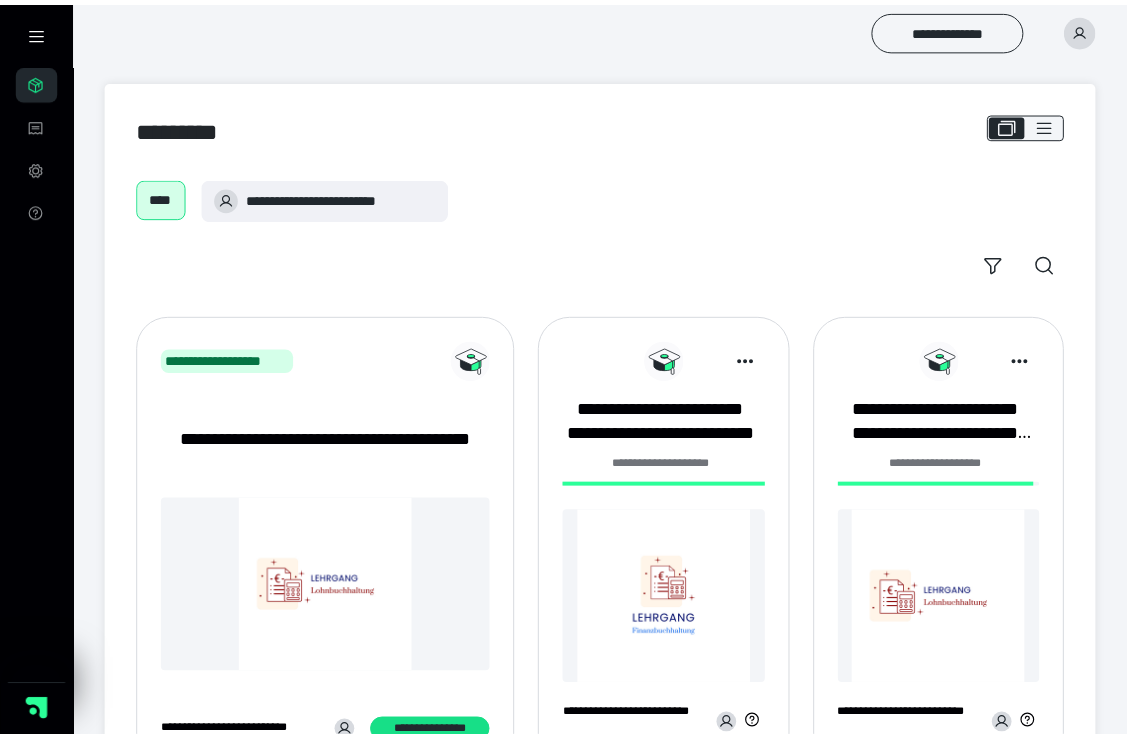 scroll, scrollTop: 0, scrollLeft: 0, axis: both 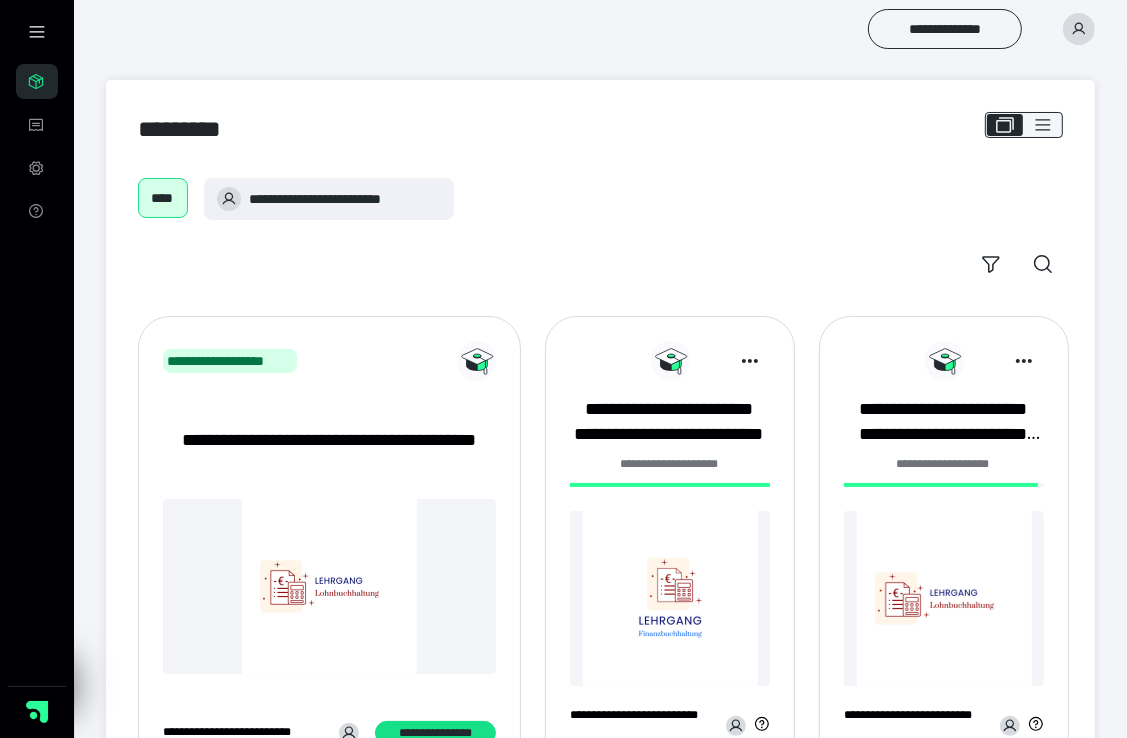 click at bounding box center [670, 598] 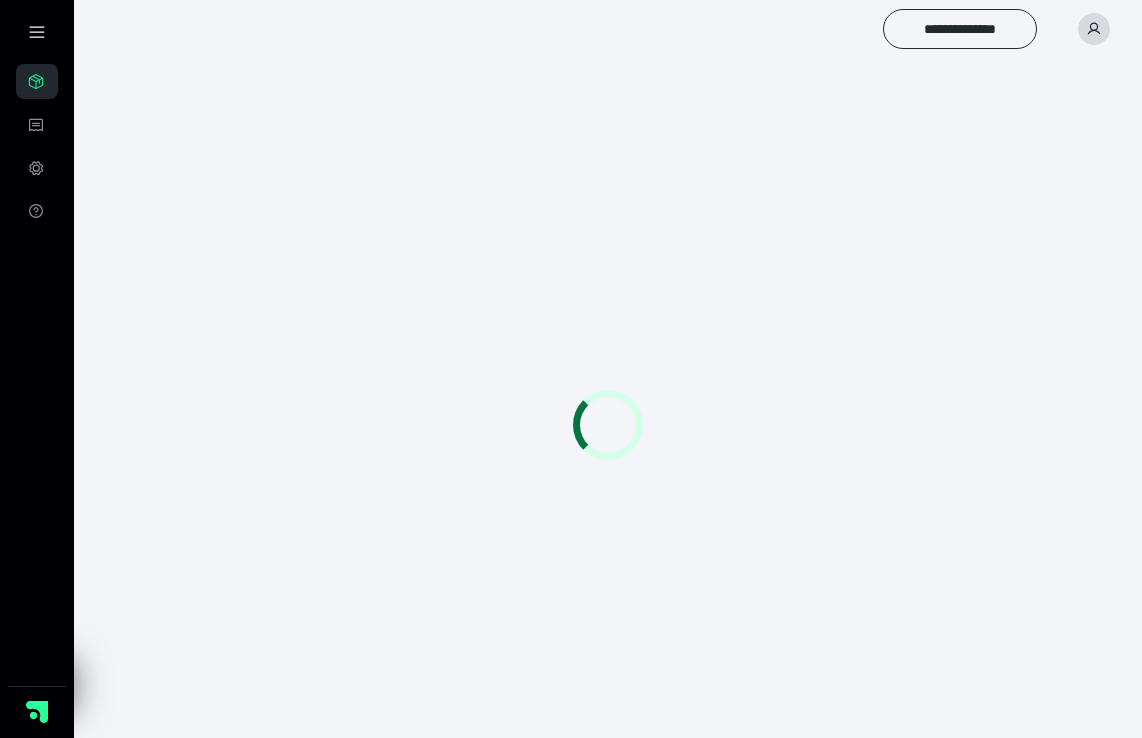scroll, scrollTop: 0, scrollLeft: 0, axis: both 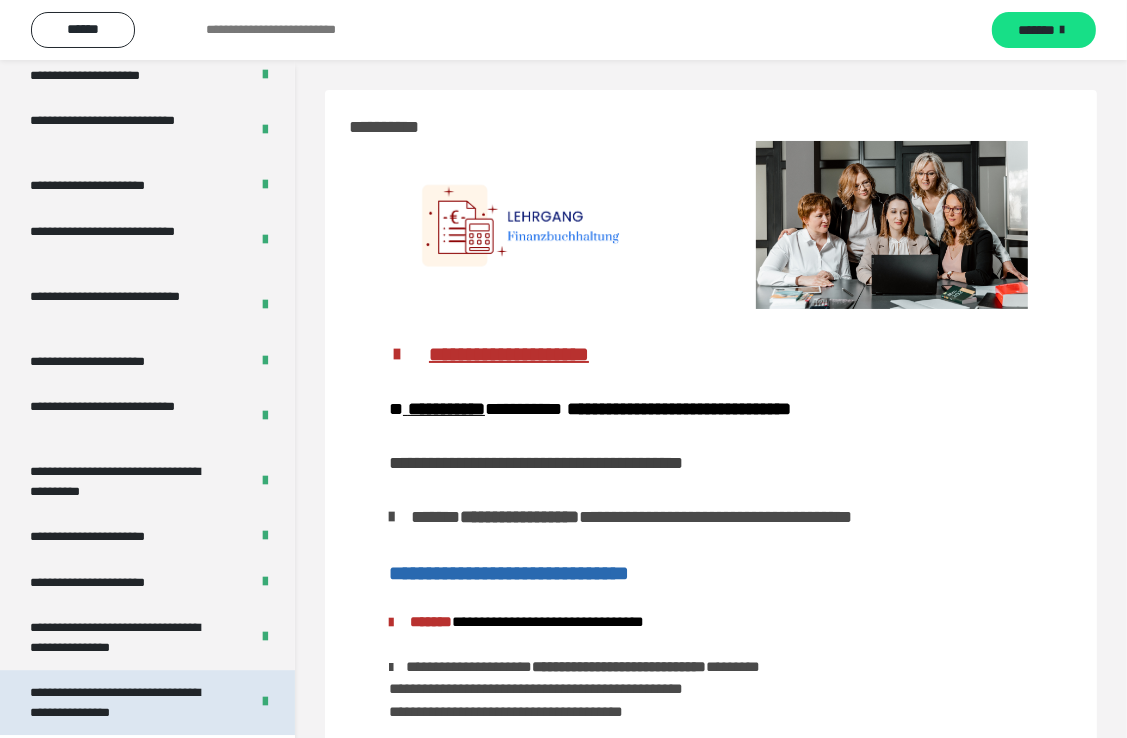 click on "**********" at bounding box center (124, 702) 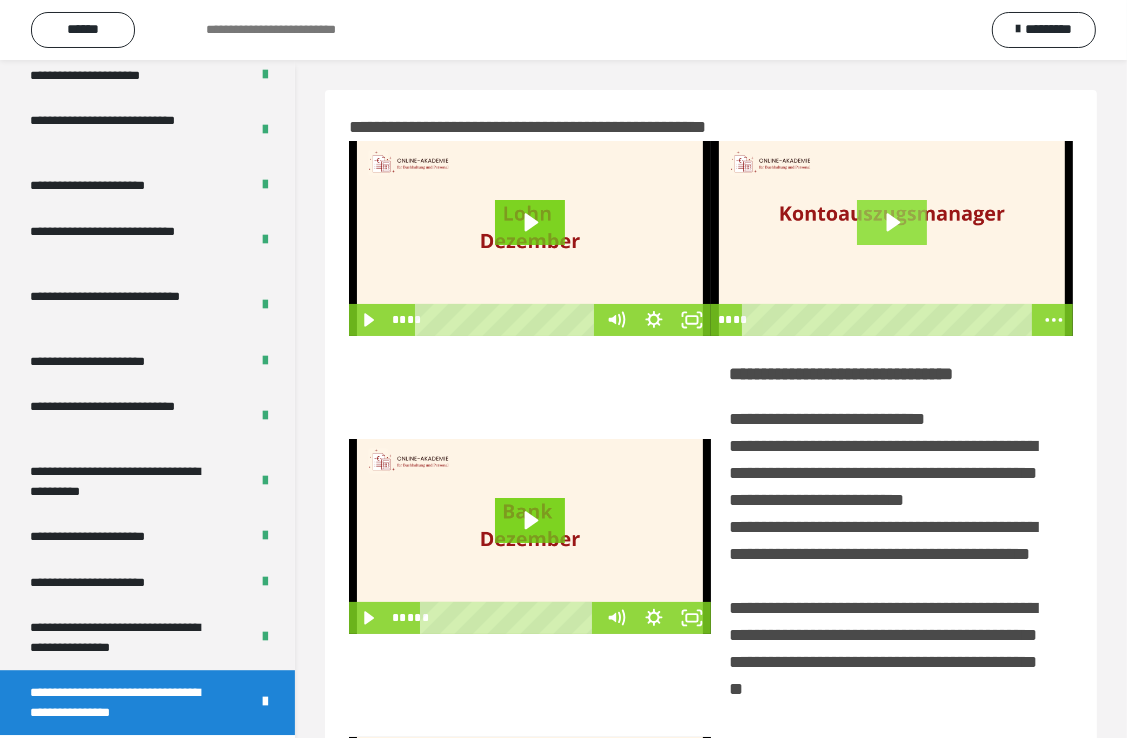 click 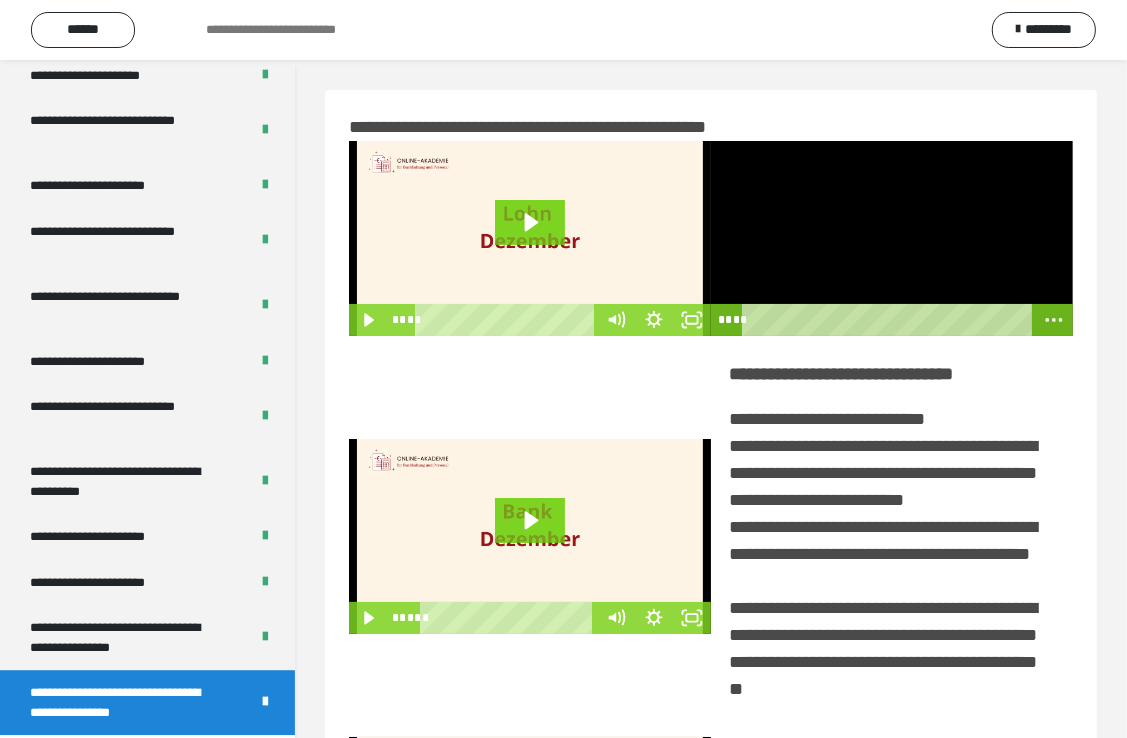 click at bounding box center [892, 238] 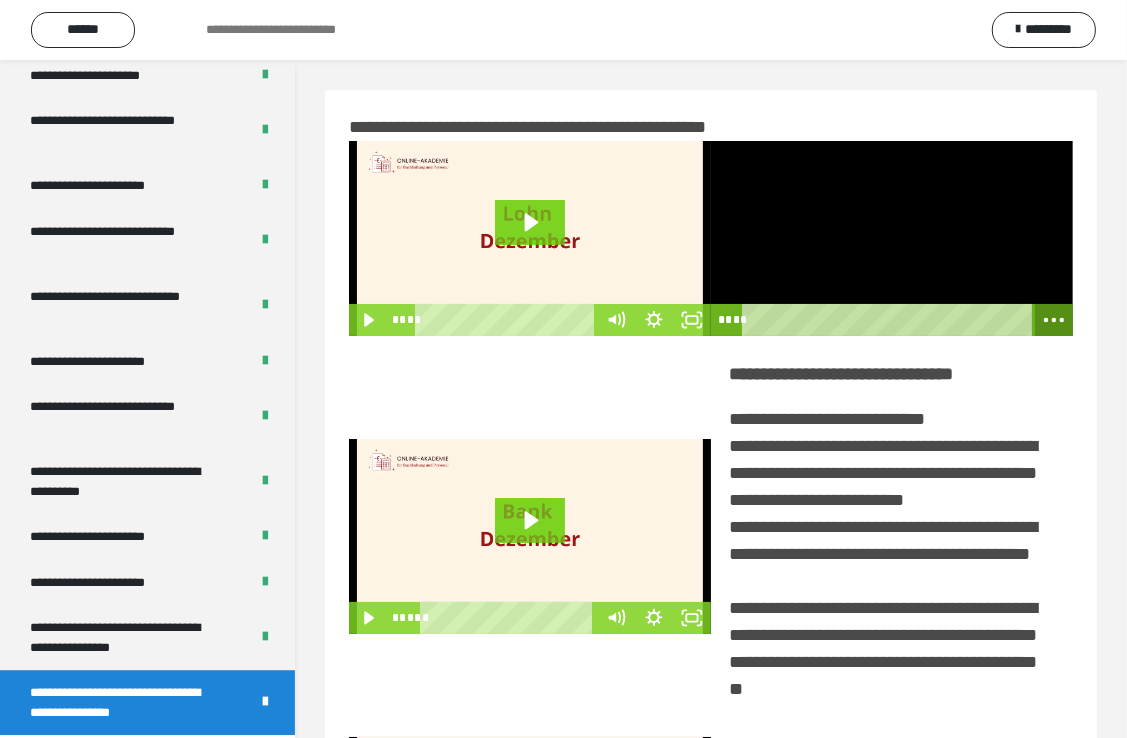 click 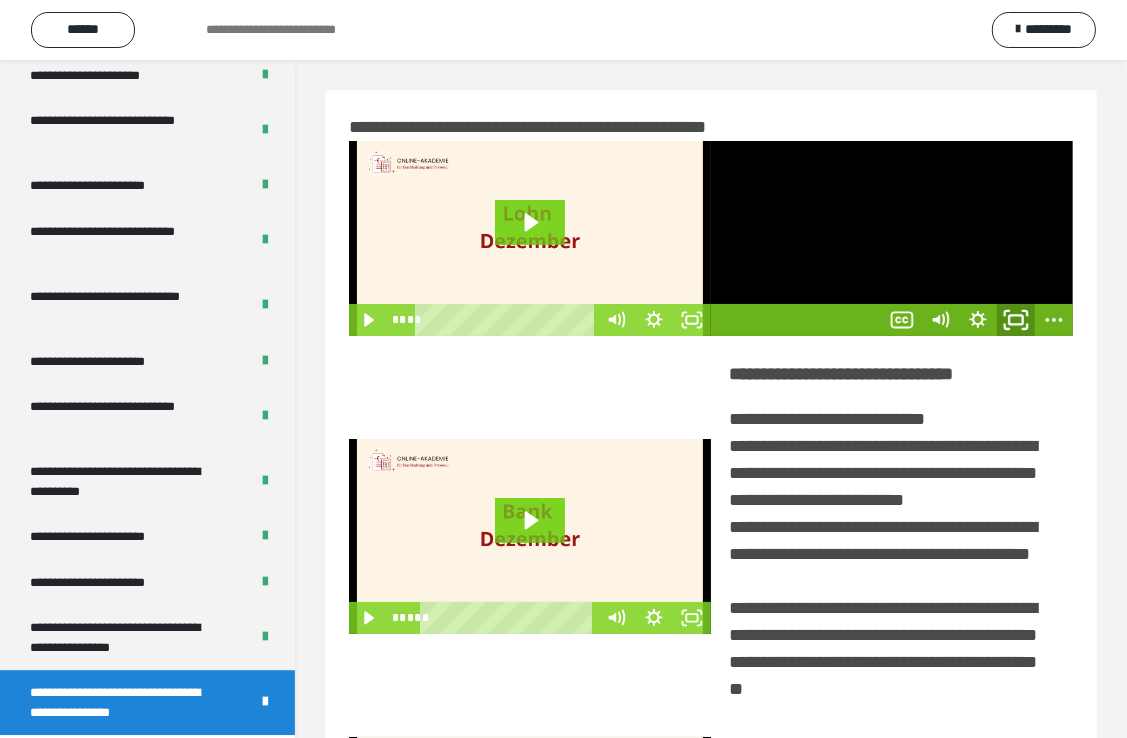 click 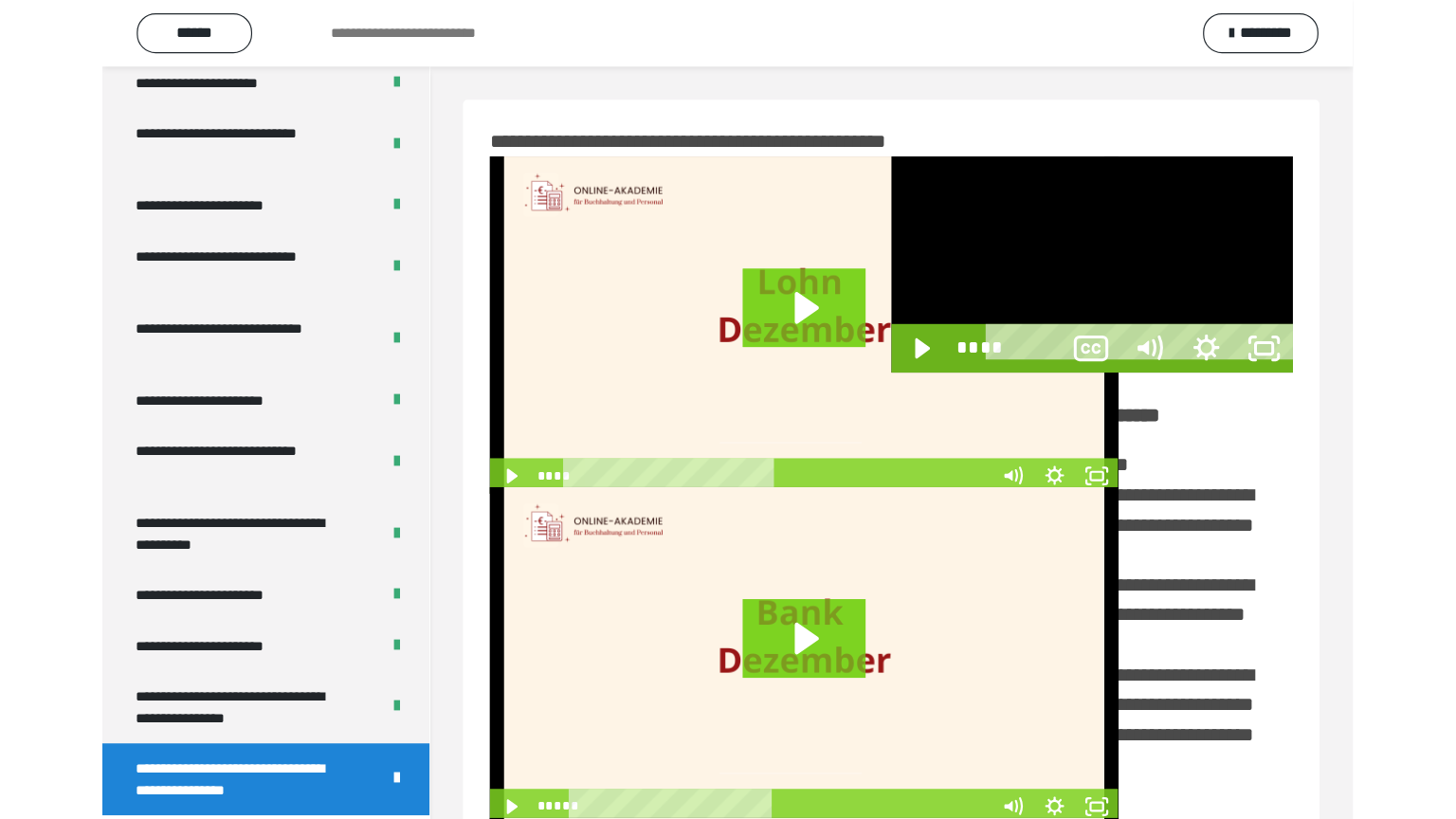 scroll, scrollTop: 3501, scrollLeft: 0, axis: vertical 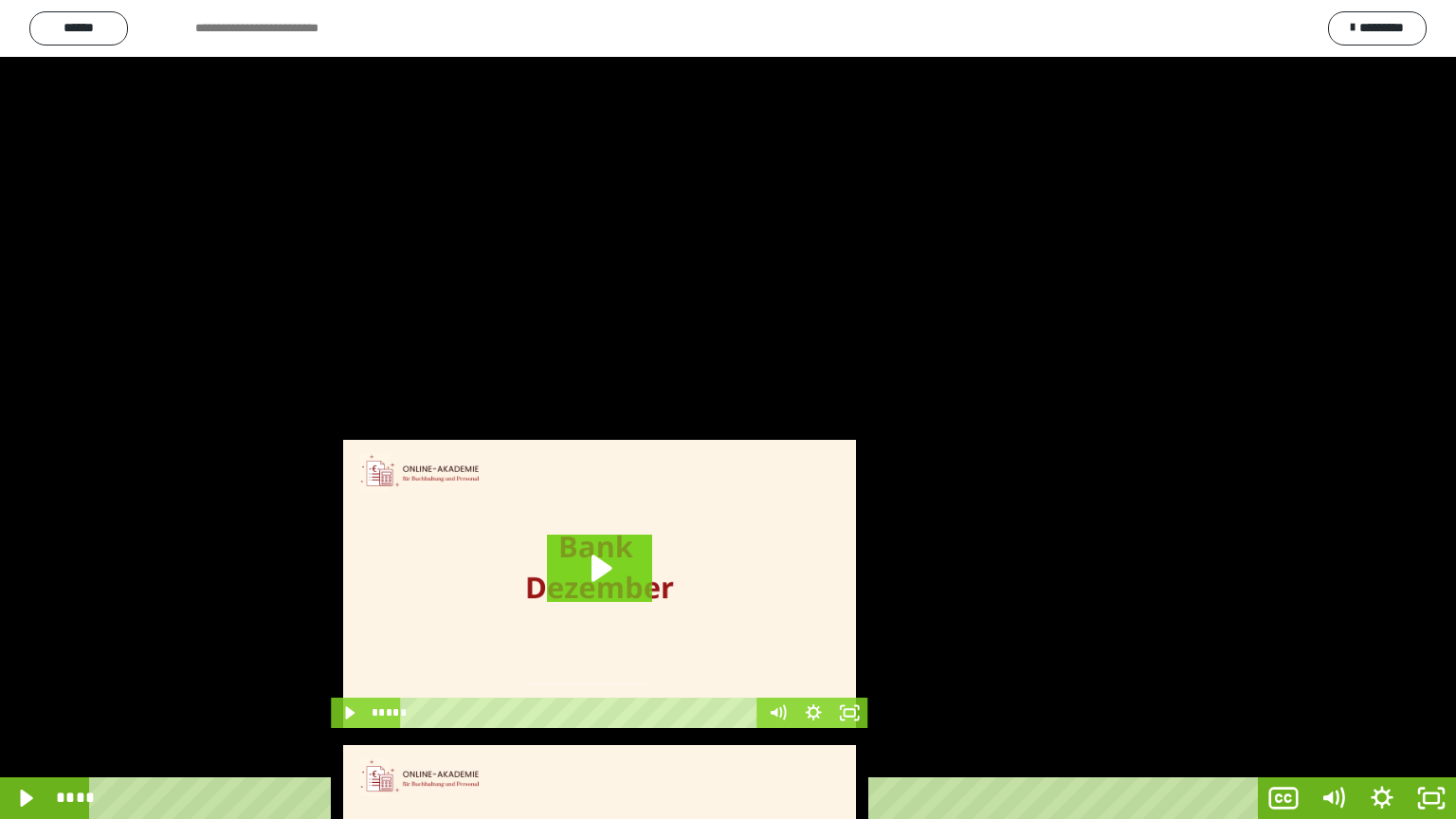 click at bounding box center (728, 410) 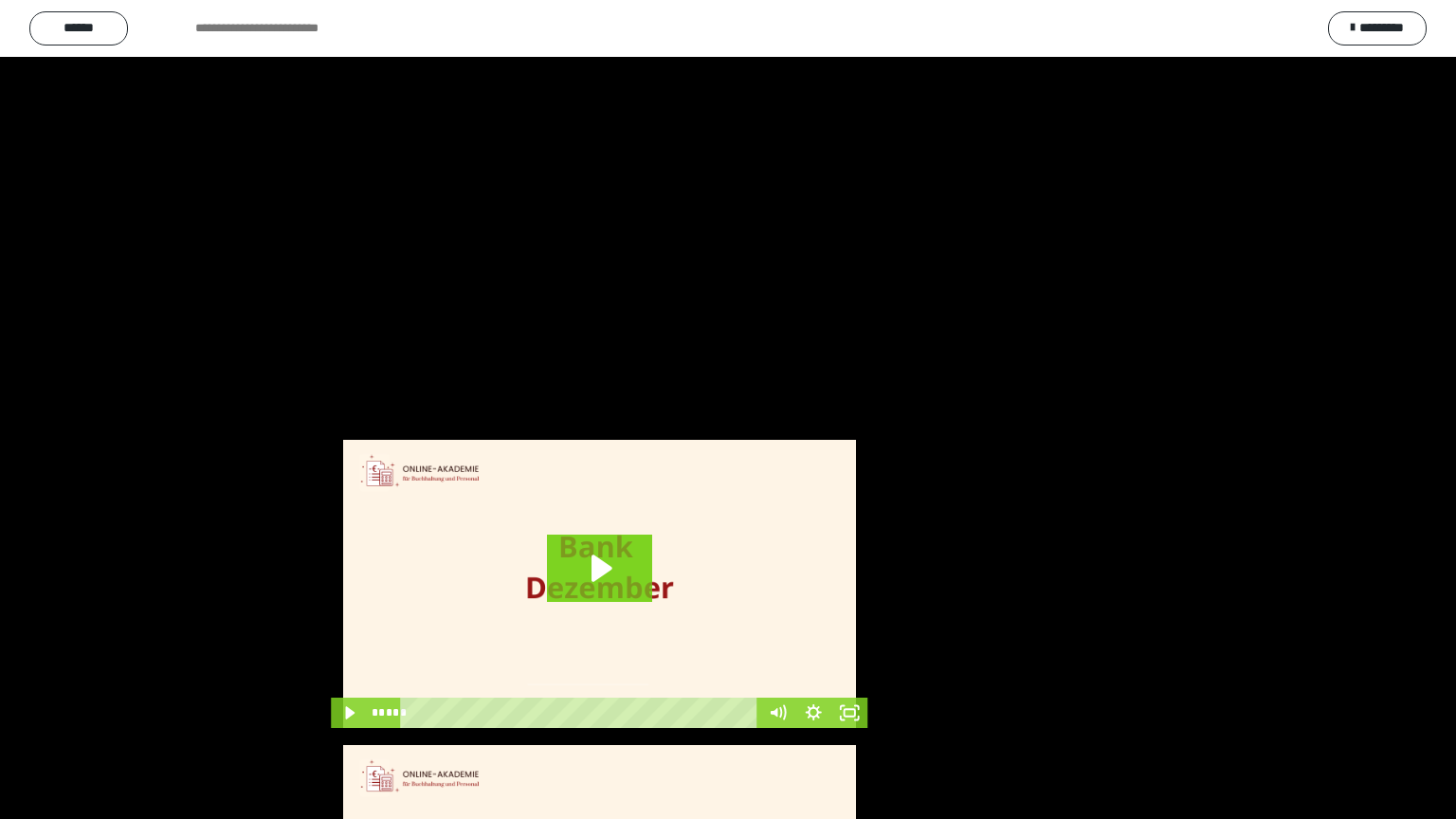 click at bounding box center [728, 410] 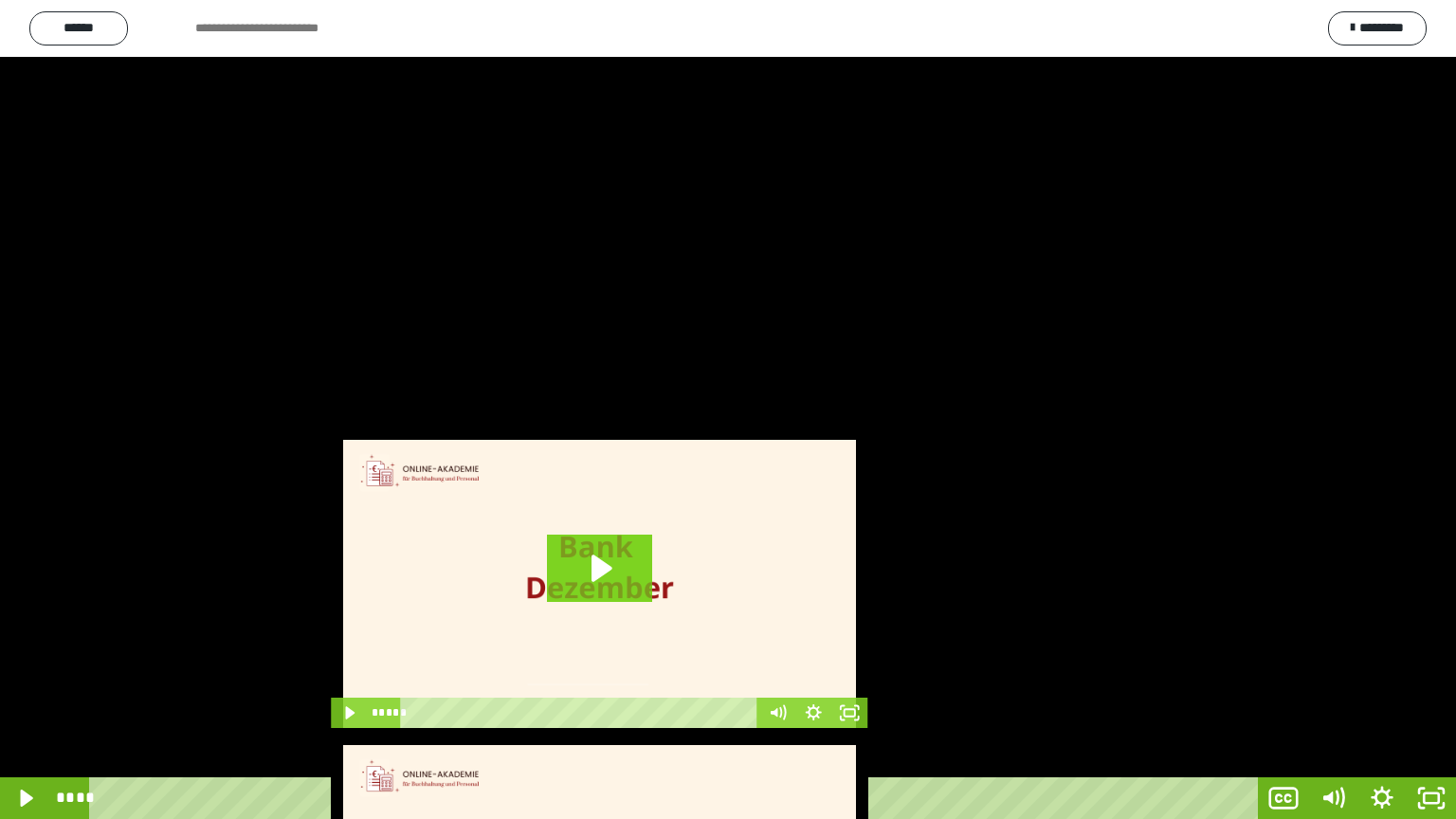 click at bounding box center (728, 410) 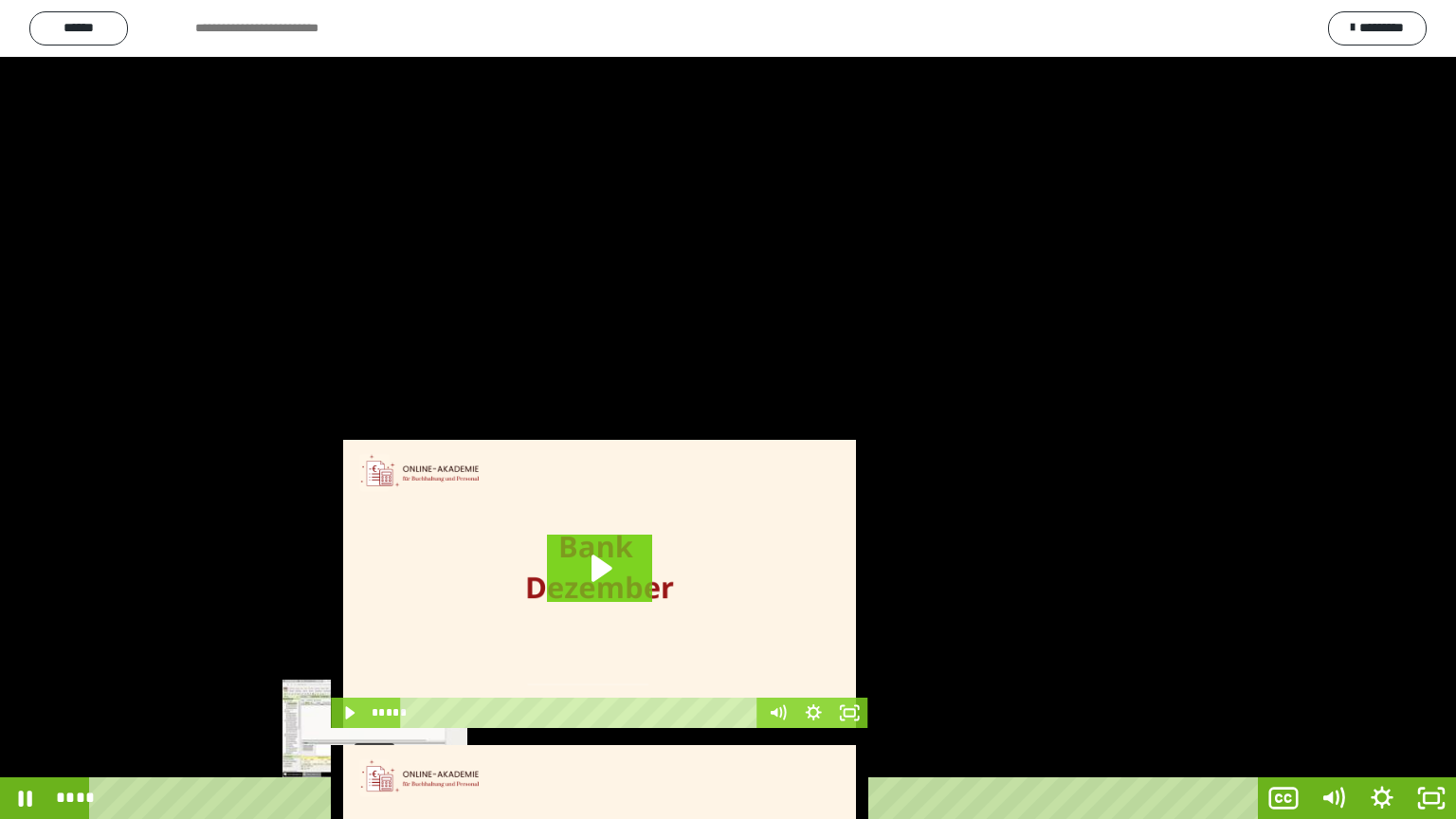 click on "****" at bounding box center [677, 798] 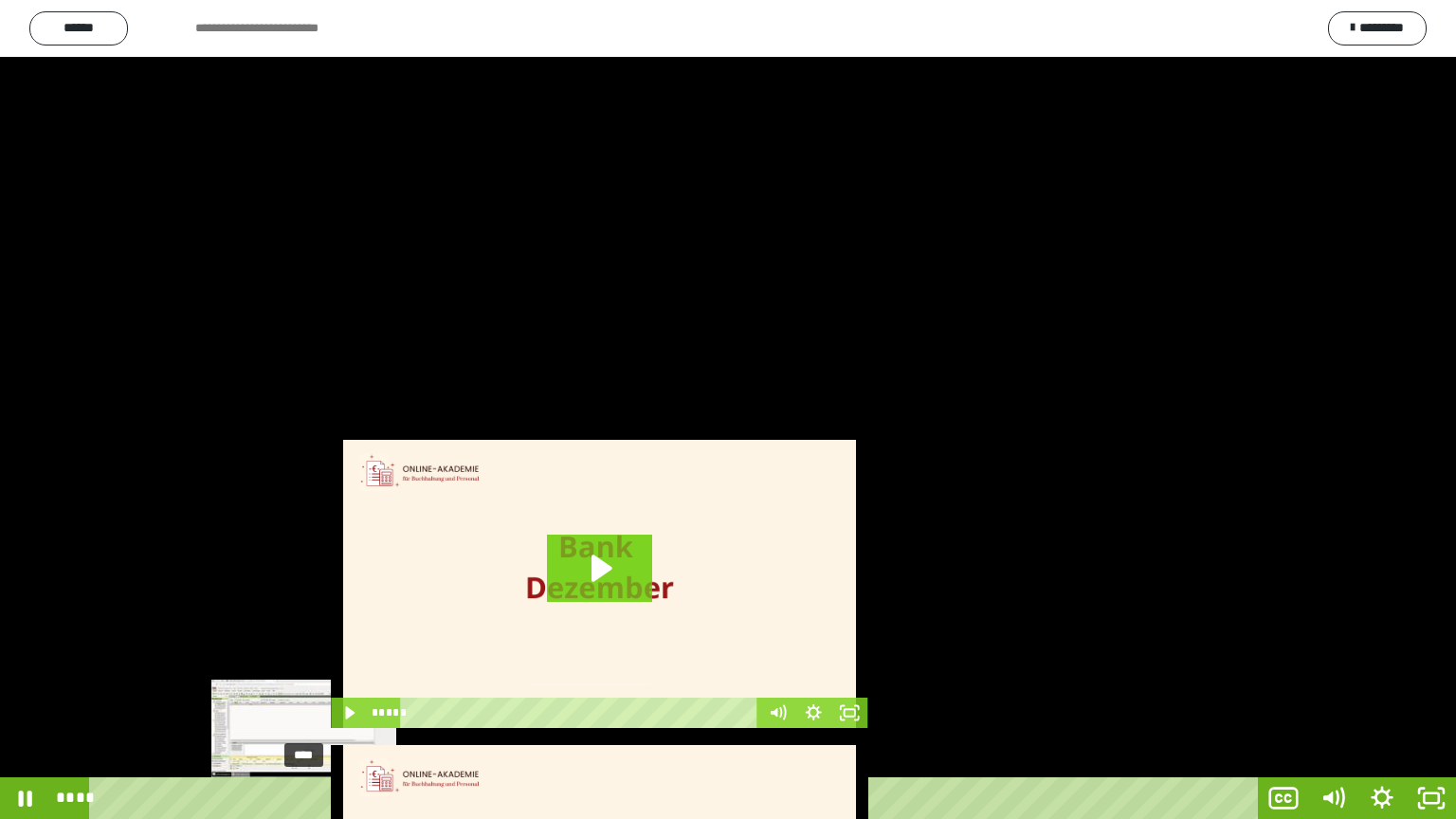 click on "****" at bounding box center [677, 798] 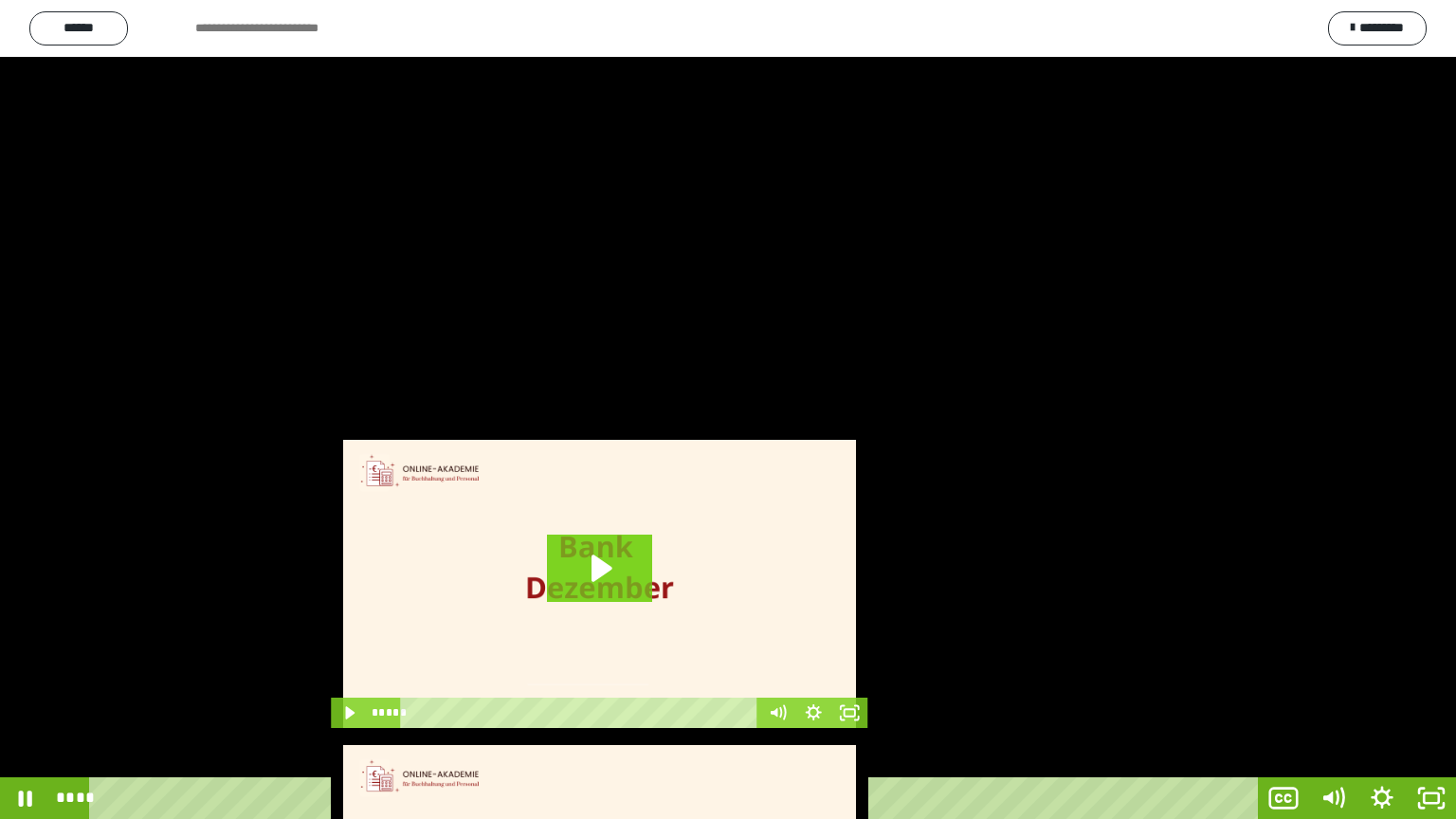 click at bounding box center [728, 410] 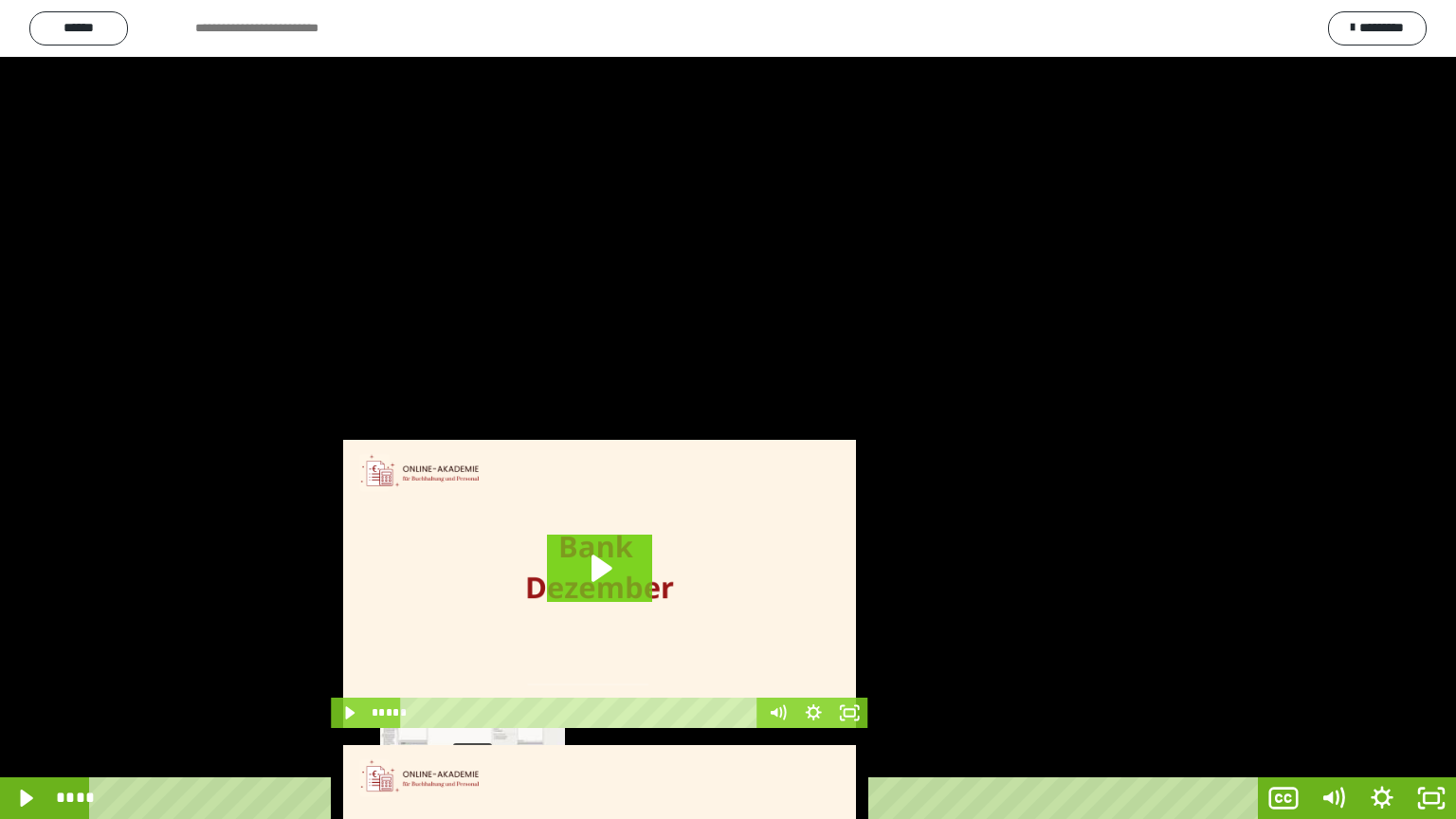 click on "****" at bounding box center (677, 798) 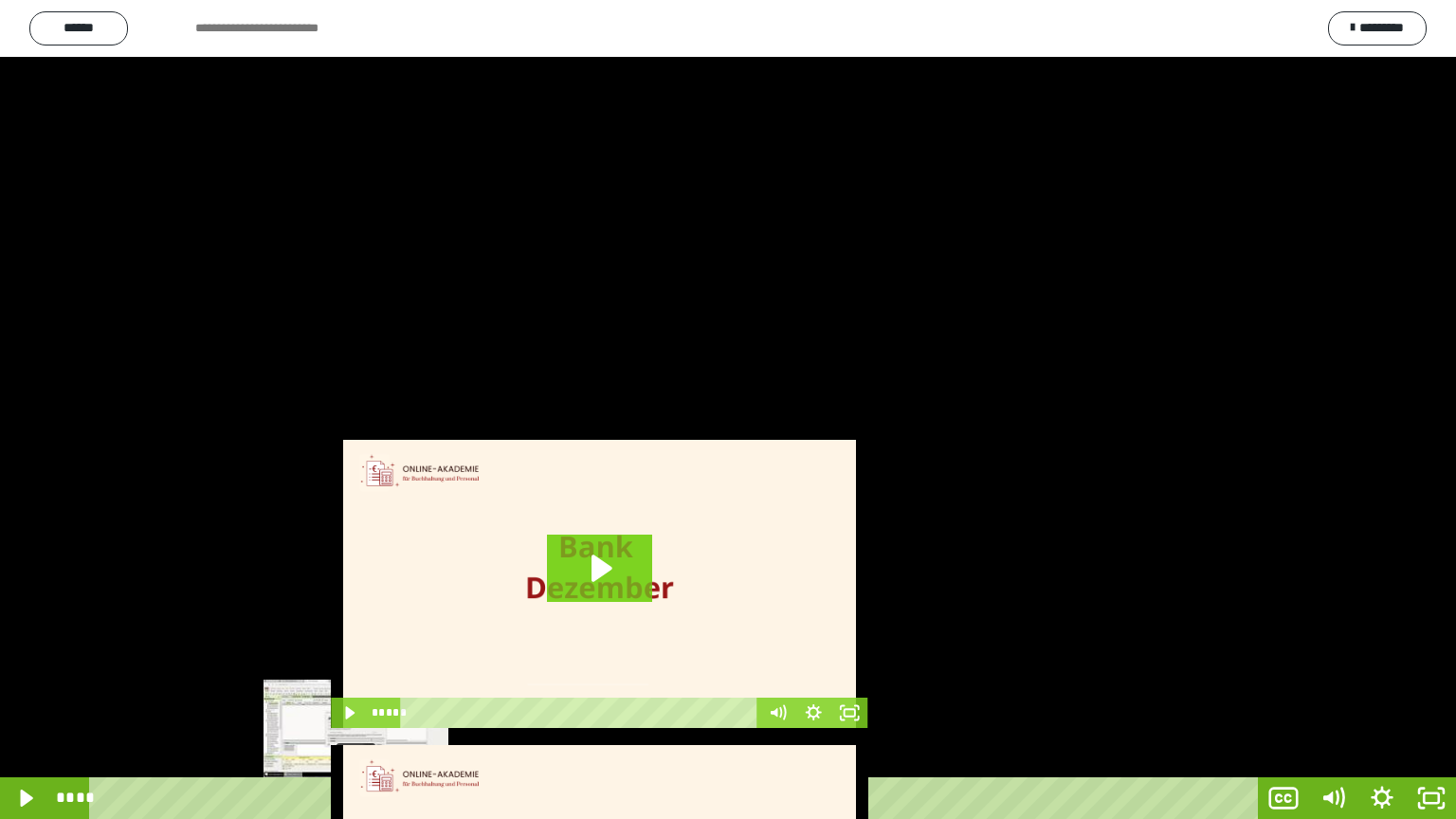 click on "****" at bounding box center (677, 798) 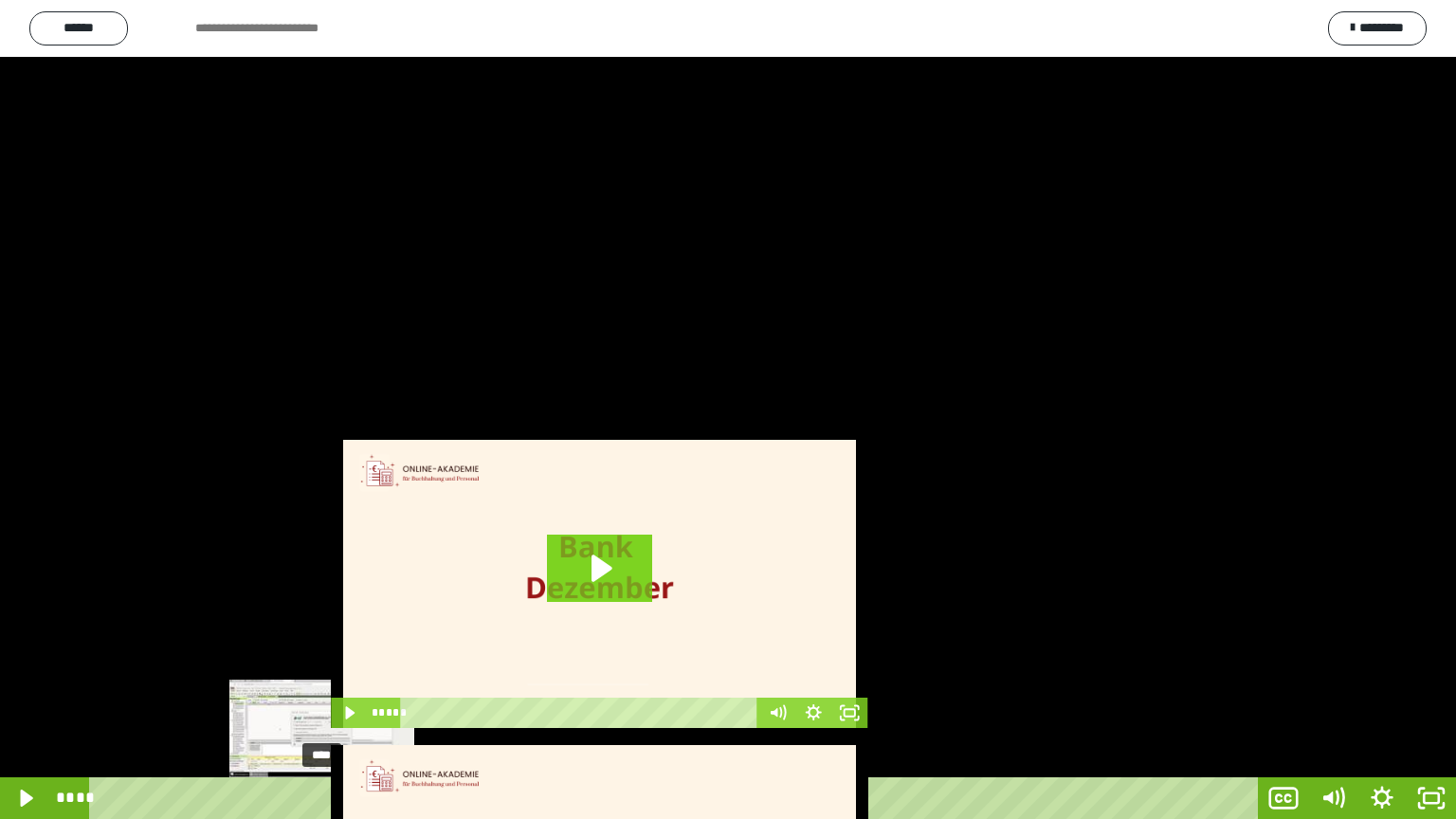 click on "****" at bounding box center [677, 798] 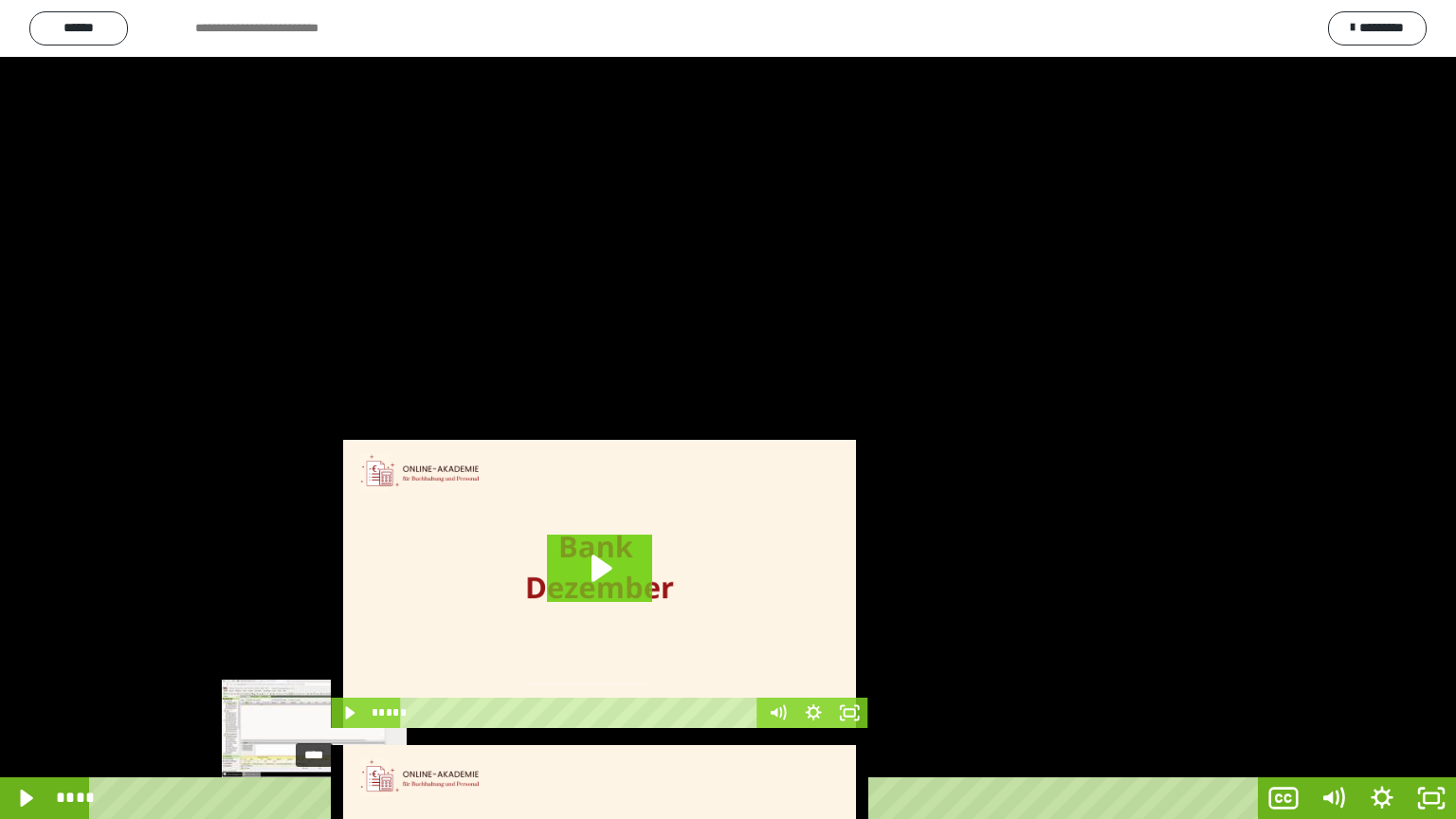 click on "****" at bounding box center [677, 798] 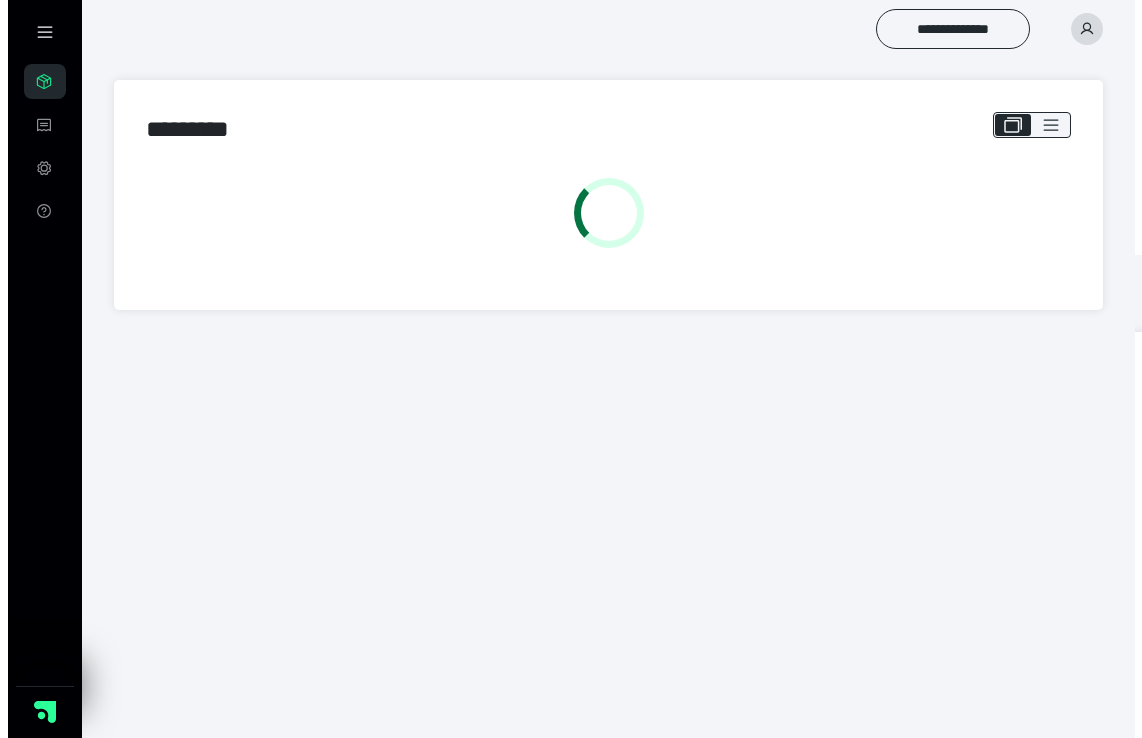 scroll, scrollTop: 0, scrollLeft: 0, axis: both 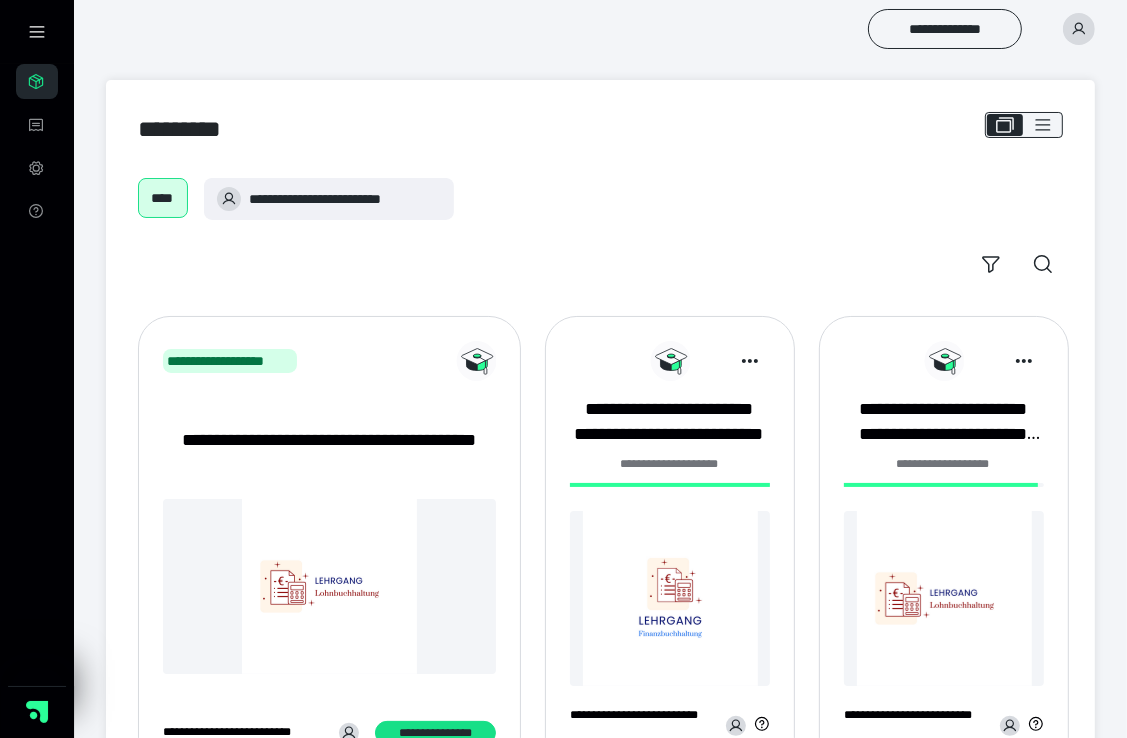 click at bounding box center (670, 598) 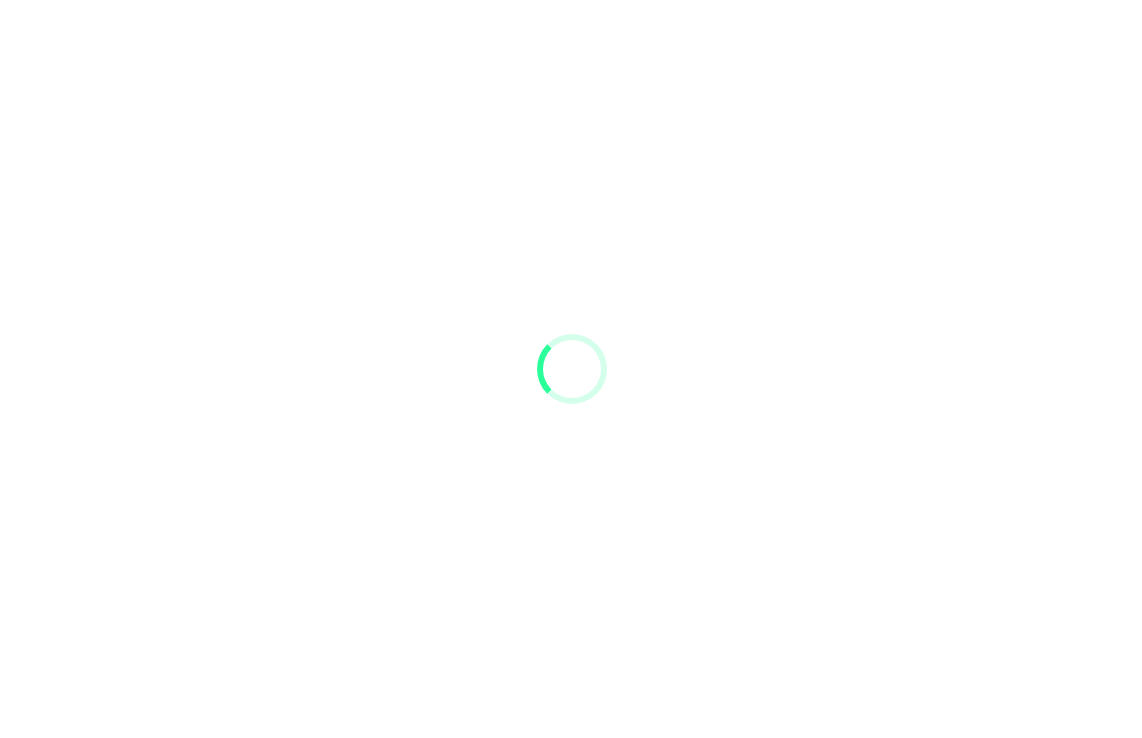 scroll, scrollTop: 0, scrollLeft: 0, axis: both 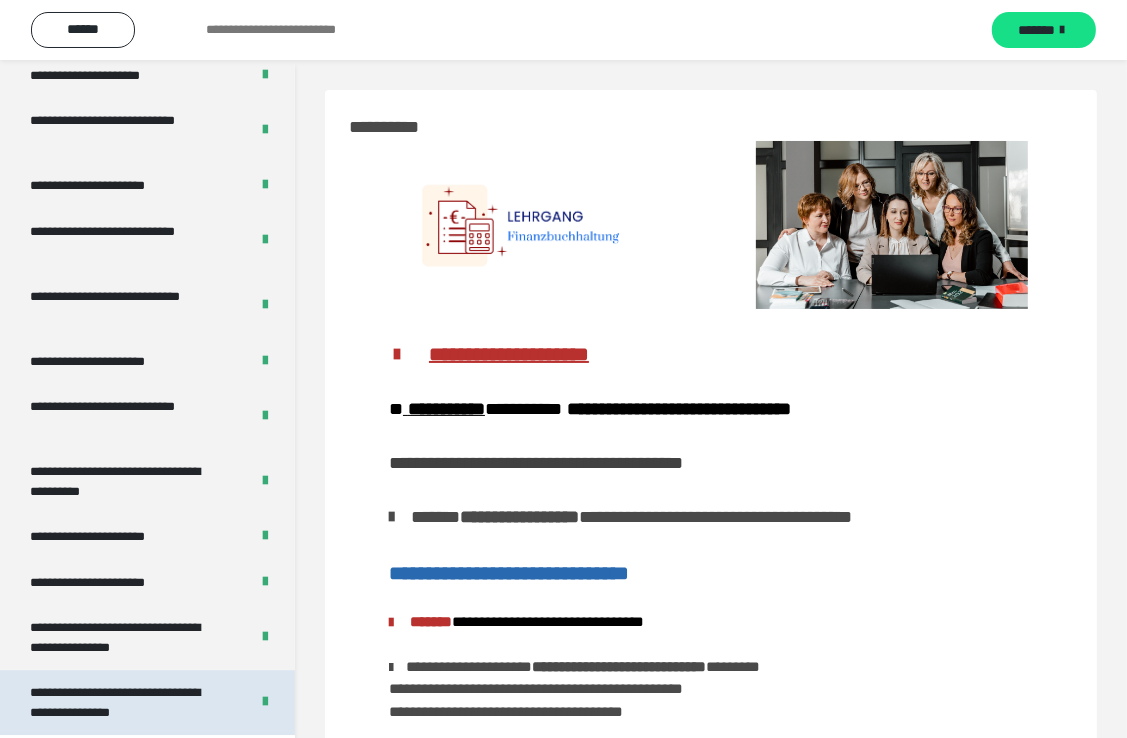 click on "**********" at bounding box center [124, 702] 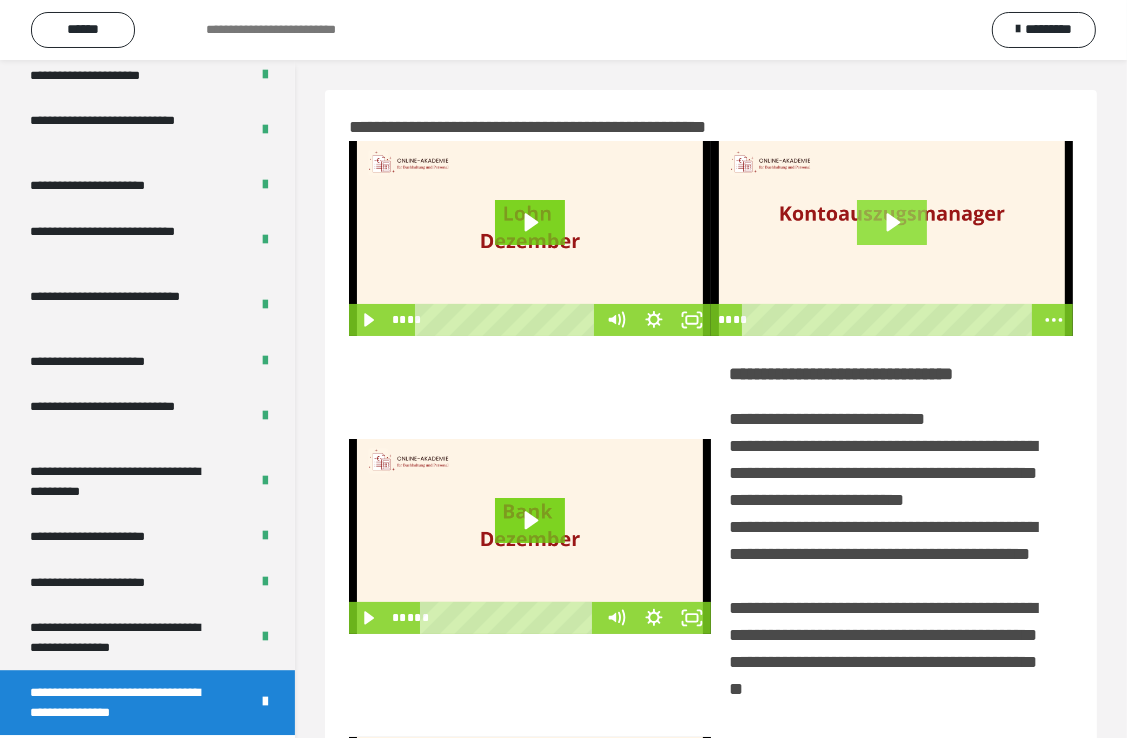 click 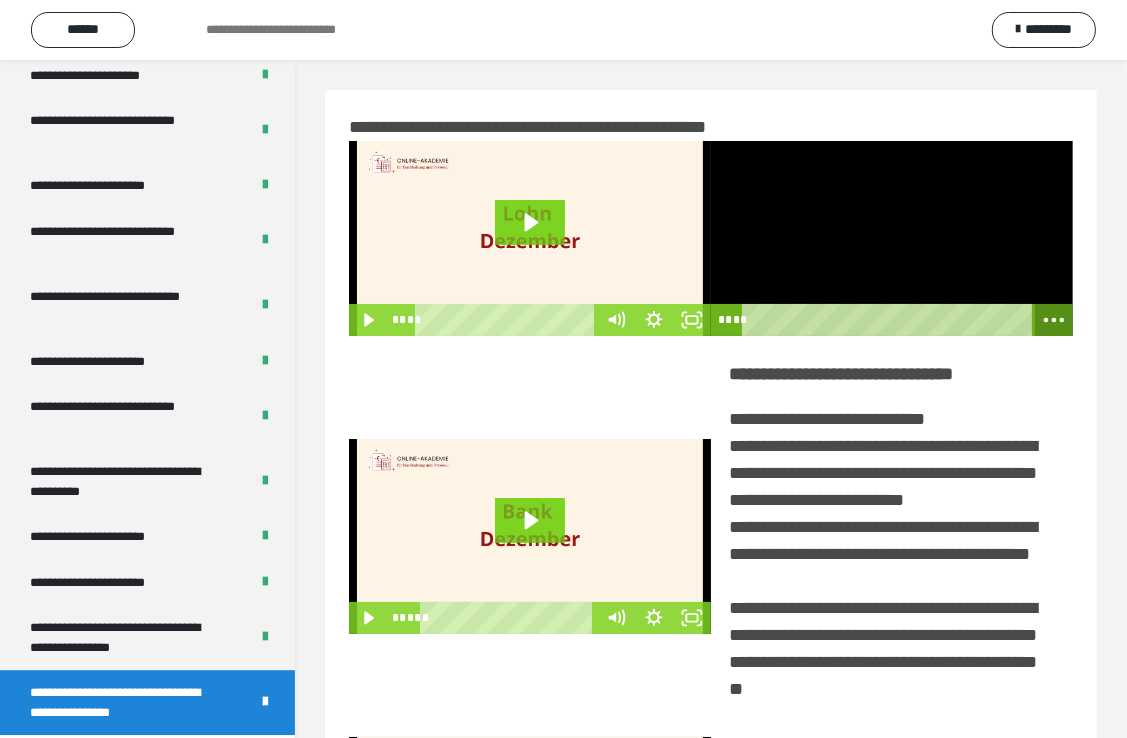 click 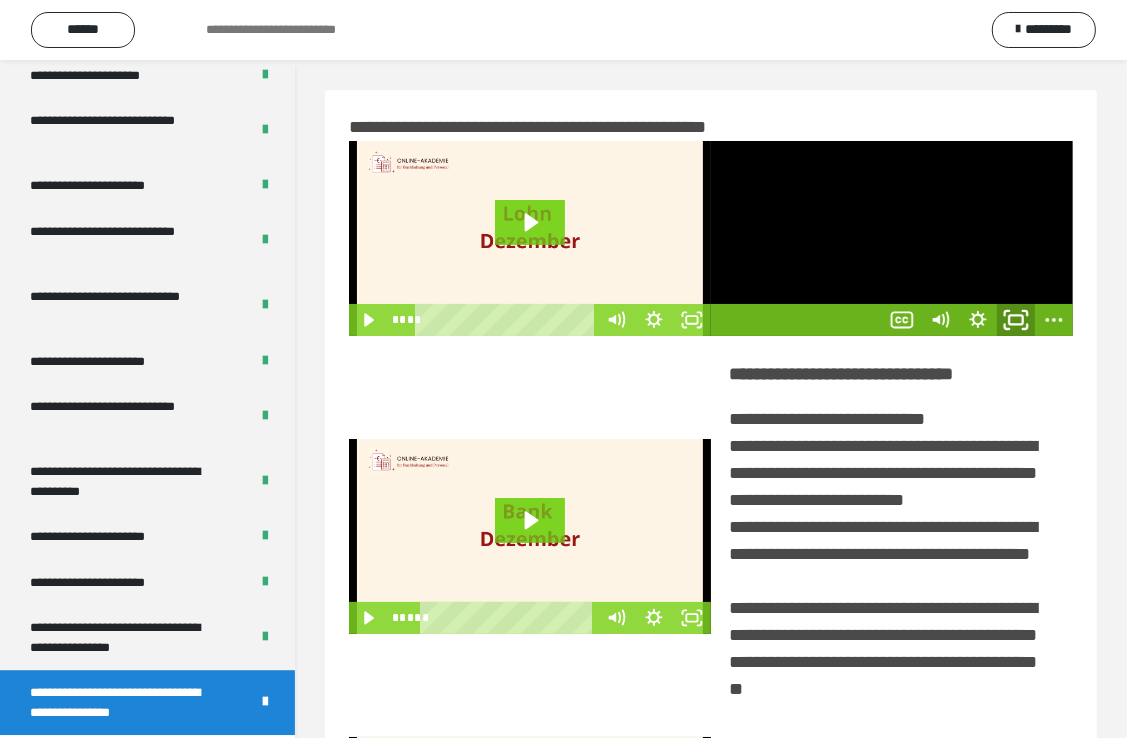 click 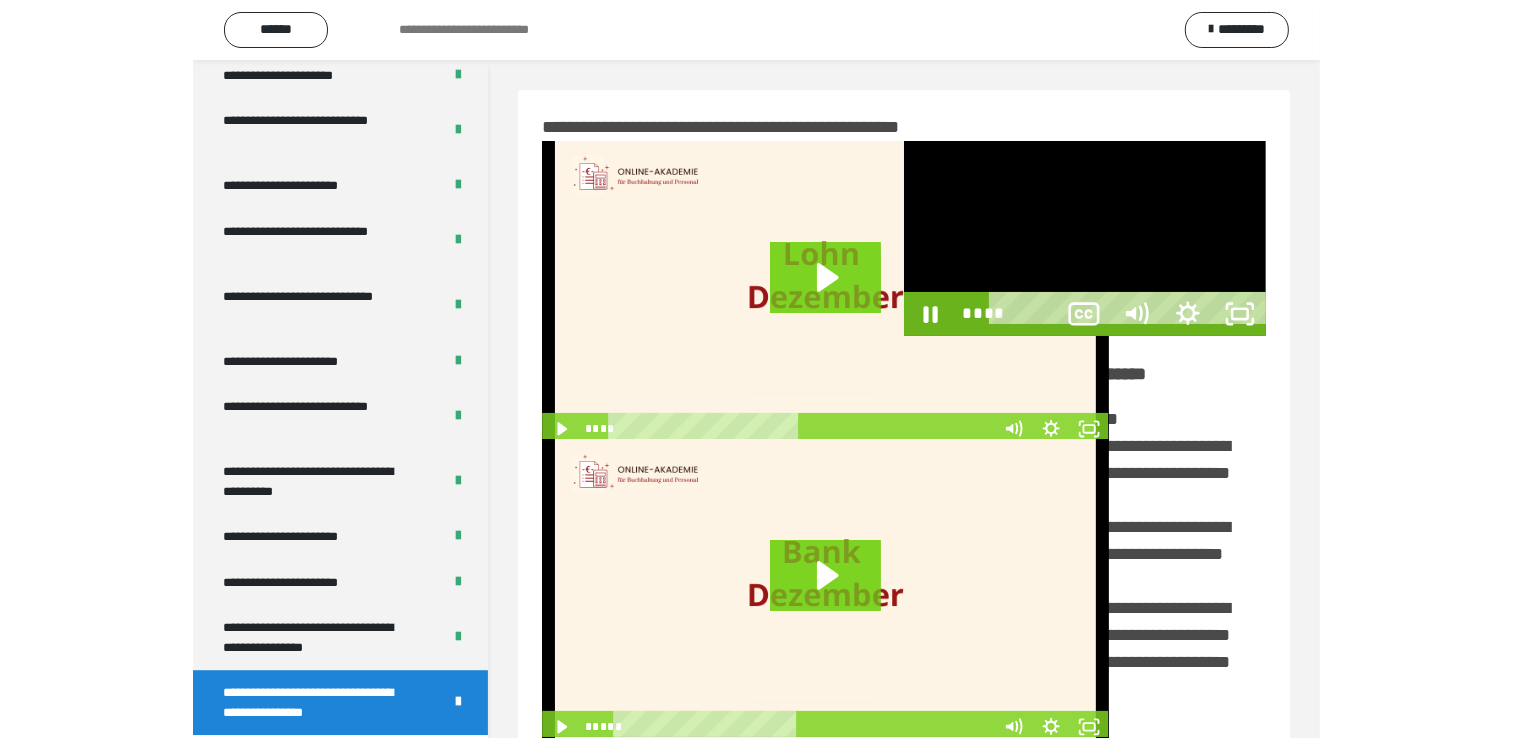 scroll, scrollTop: 3693, scrollLeft: 0, axis: vertical 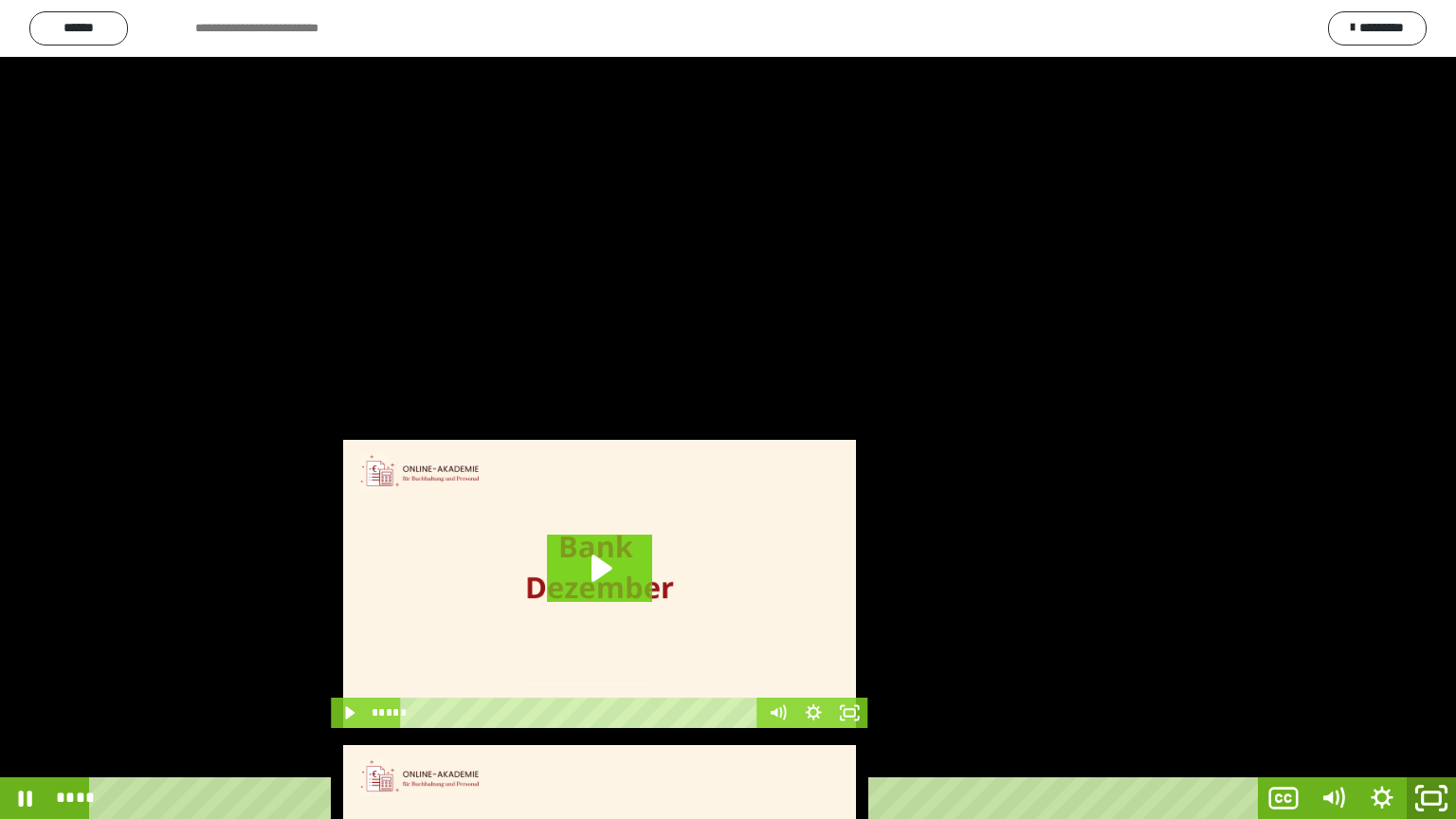 click 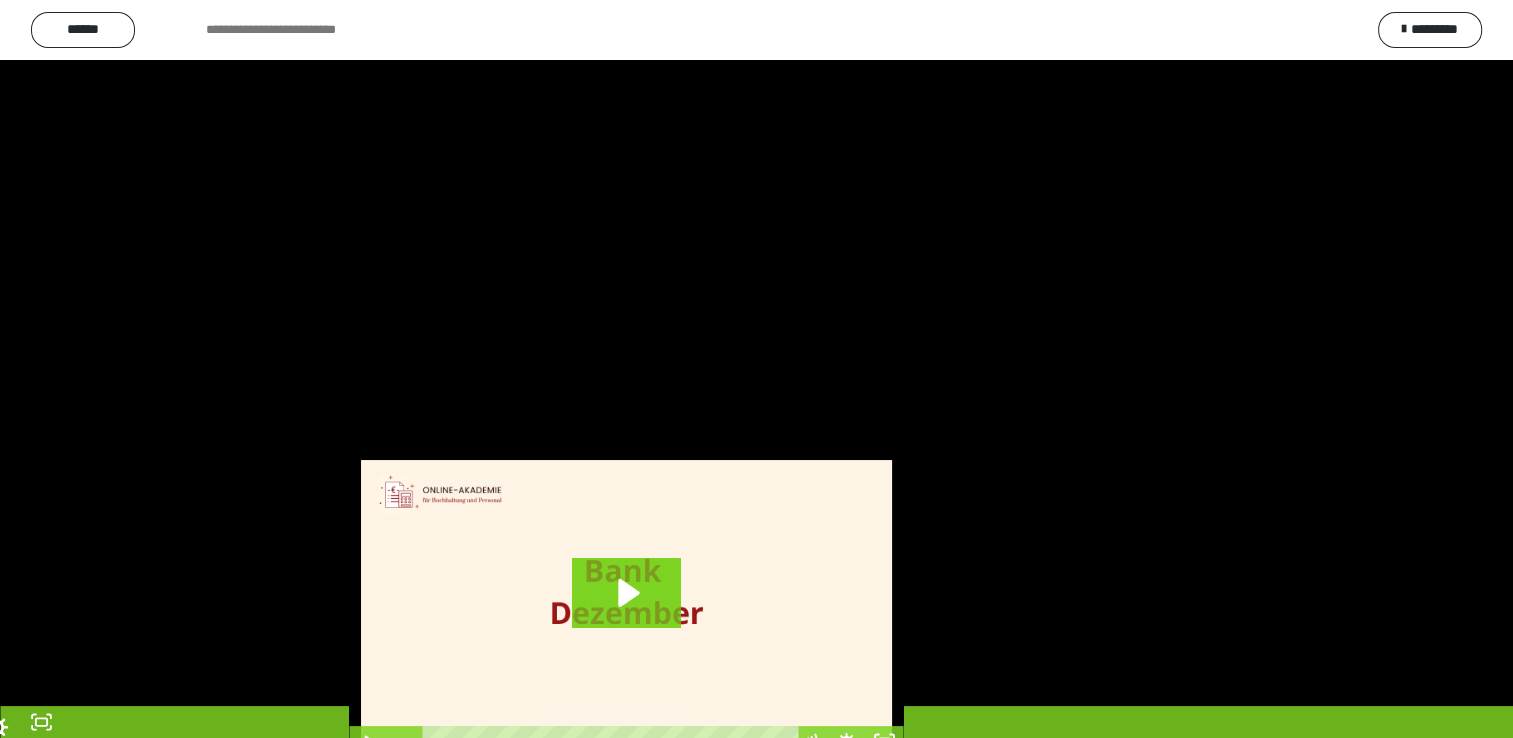 scroll, scrollTop: 3819, scrollLeft: 0, axis: vertical 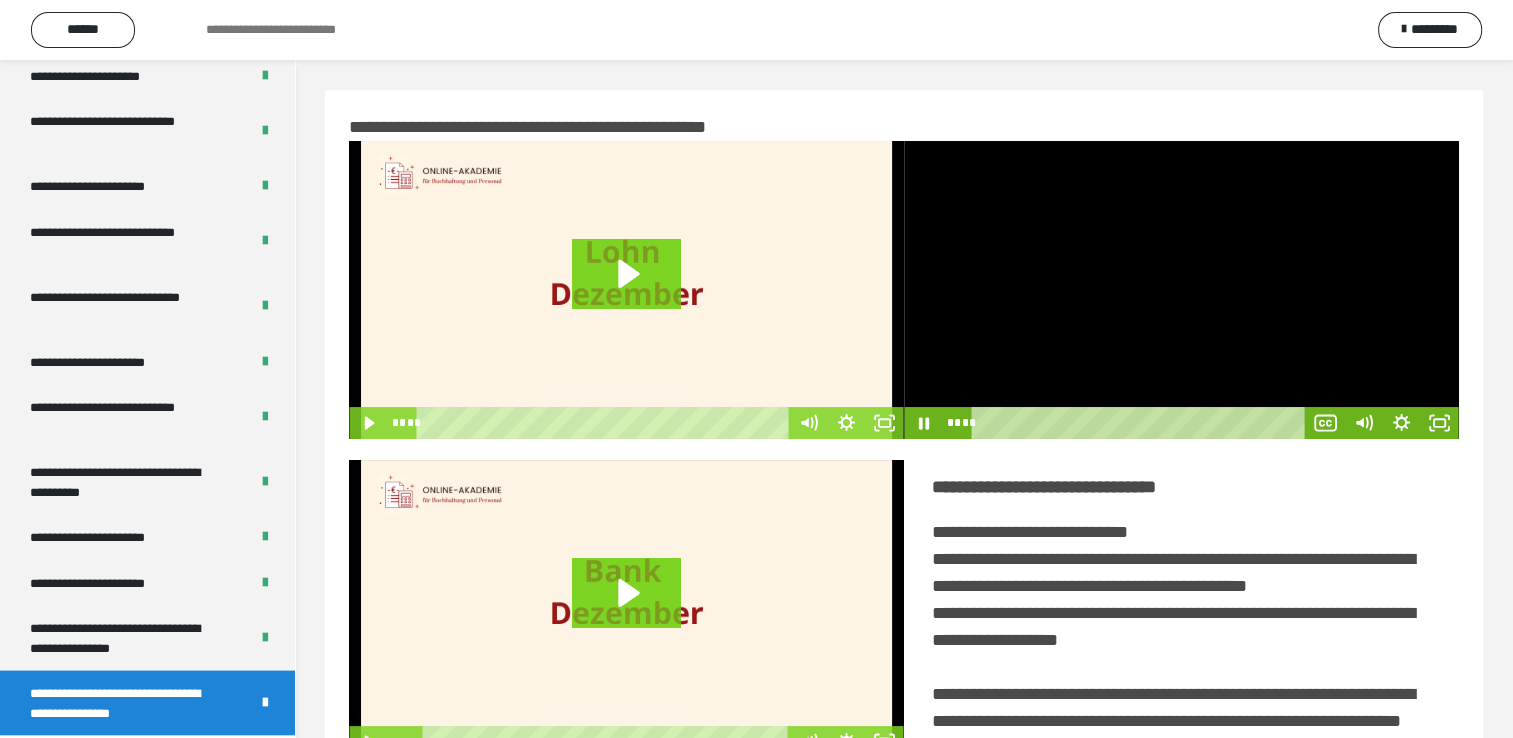 click at bounding box center [1181, 290] 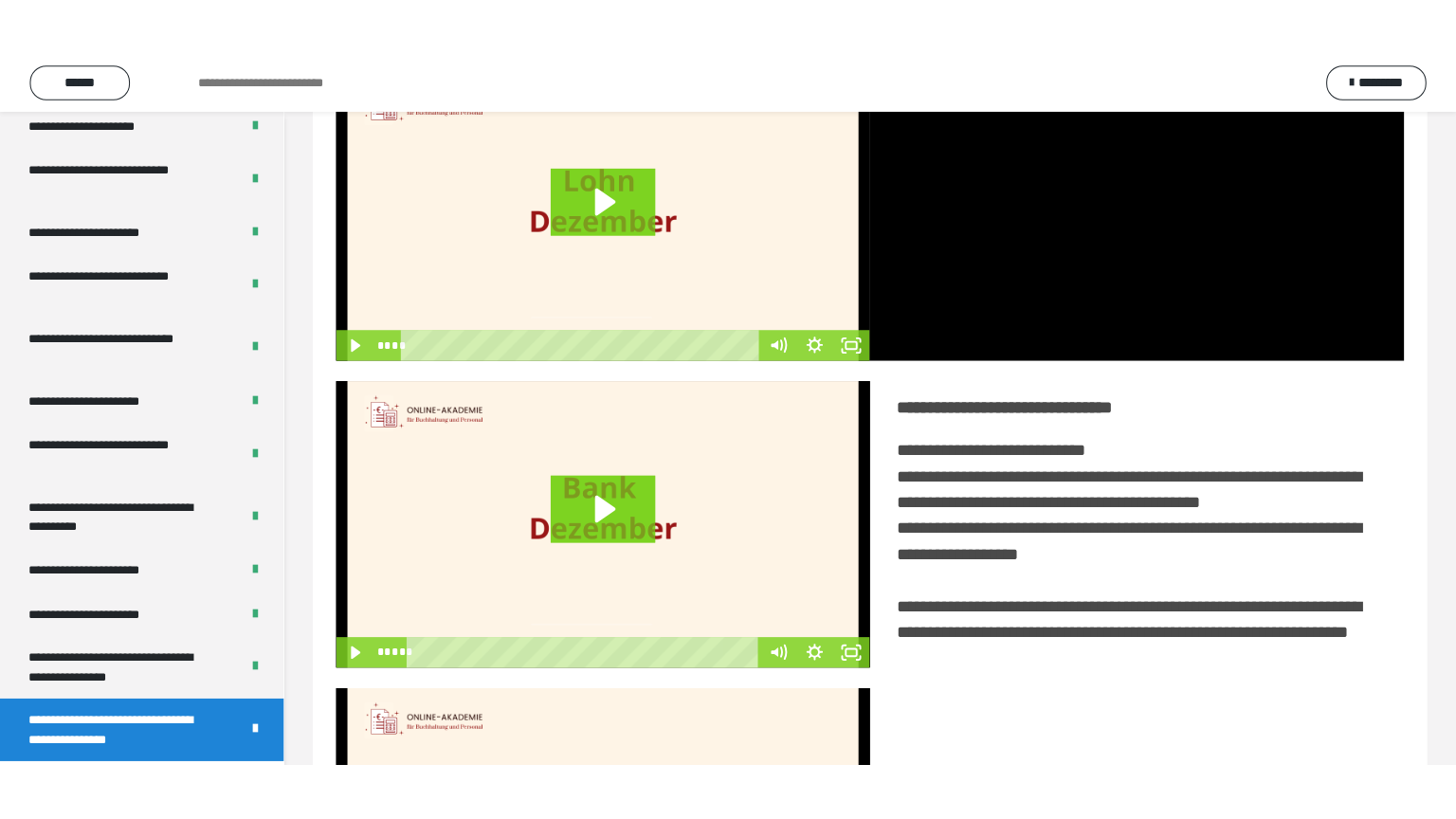 scroll, scrollTop: 152, scrollLeft: 0, axis: vertical 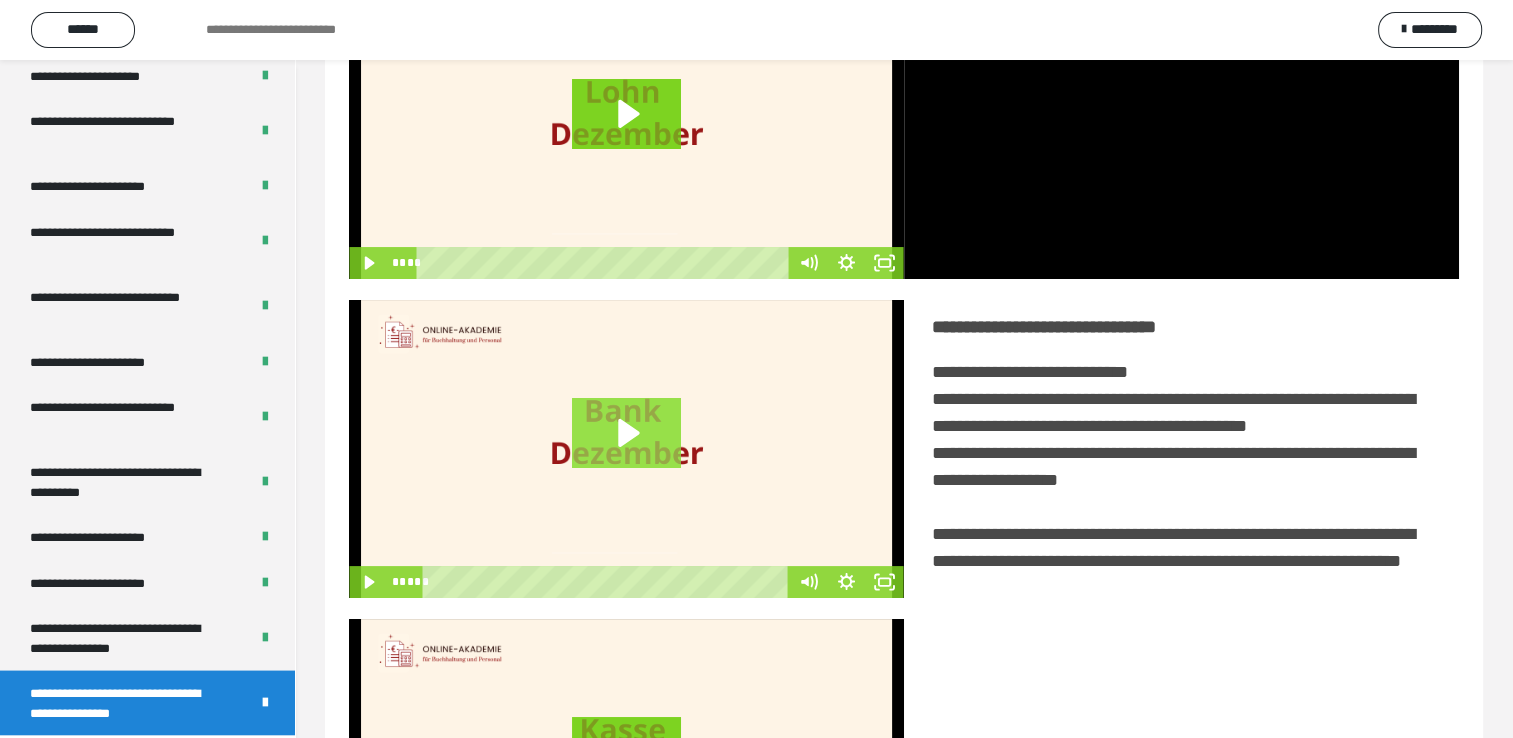 click 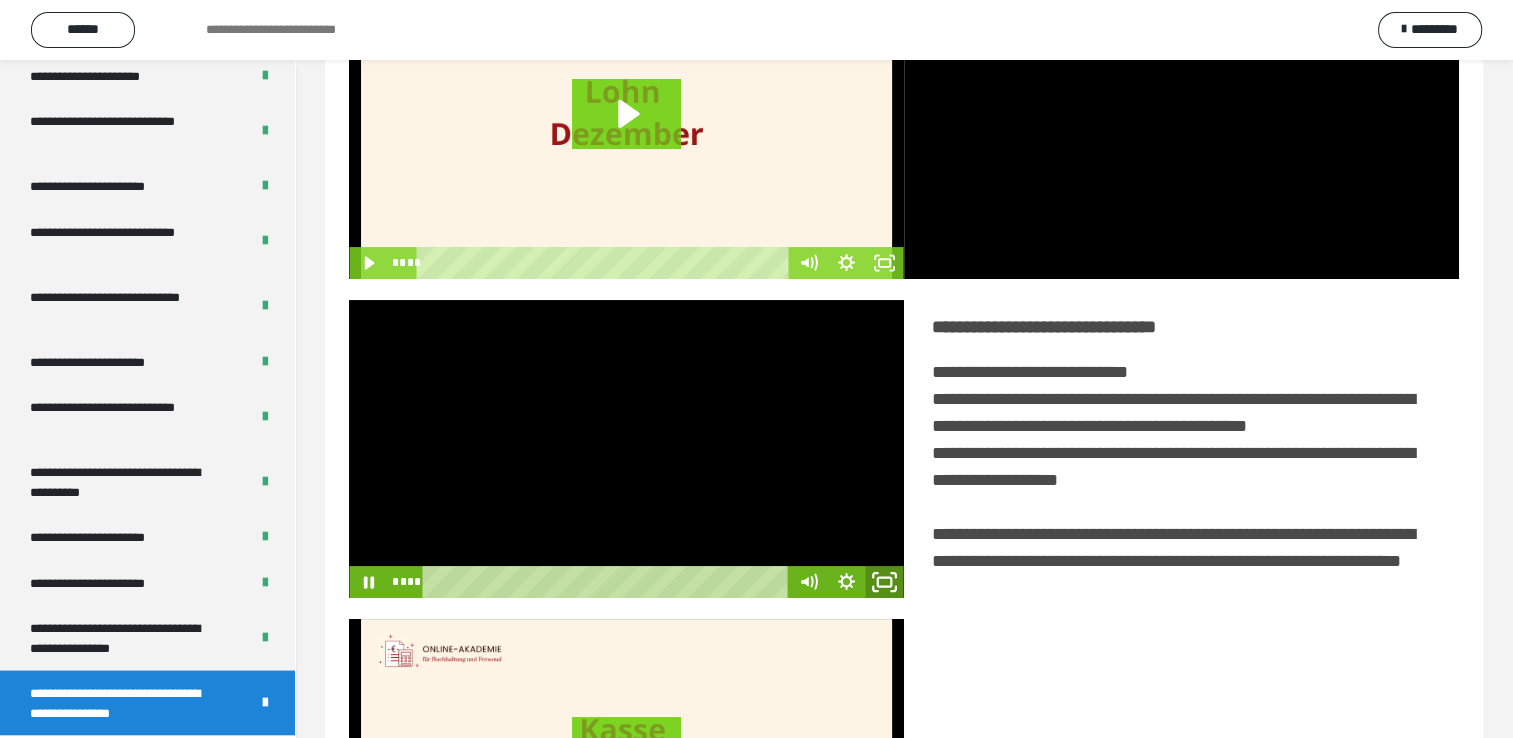 click 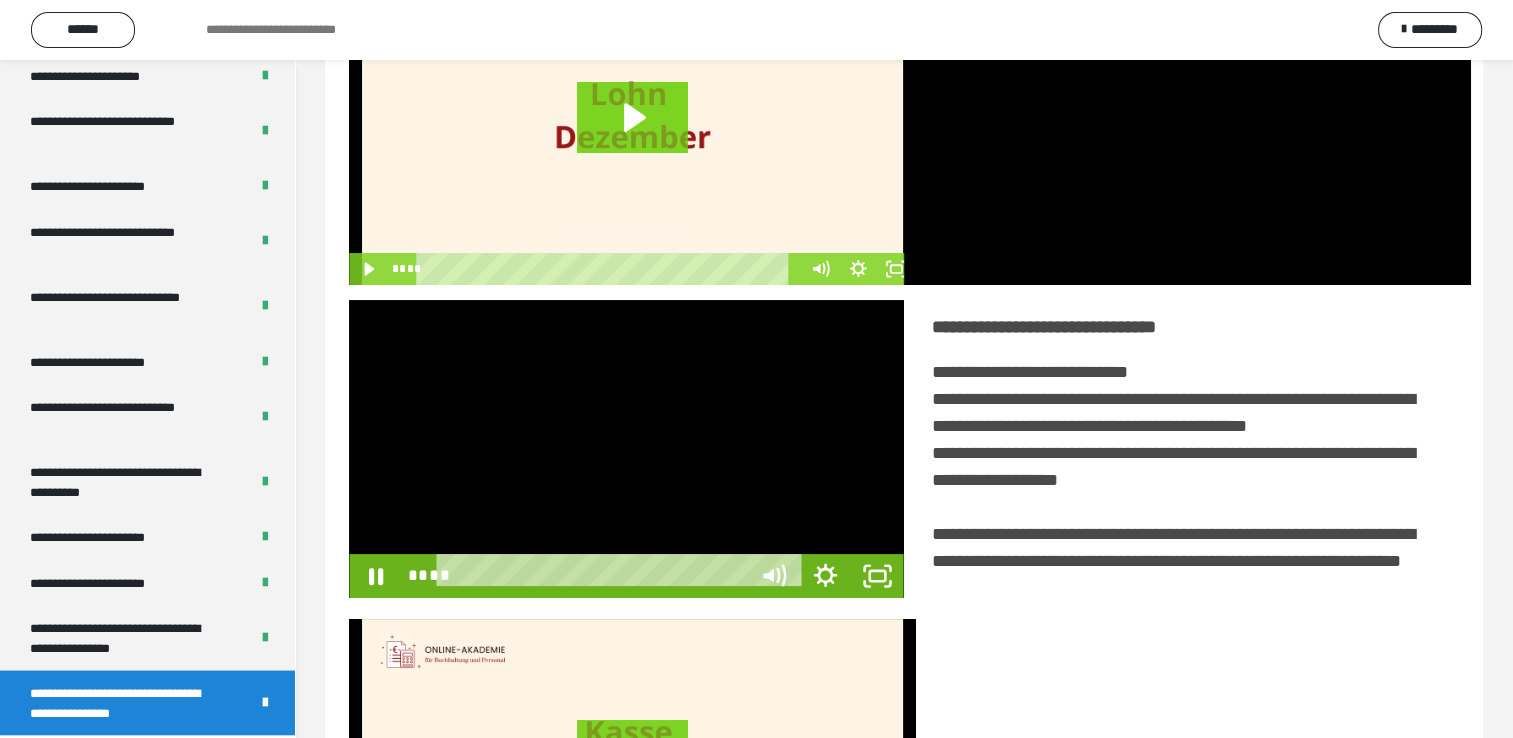 scroll, scrollTop: 3693, scrollLeft: 0, axis: vertical 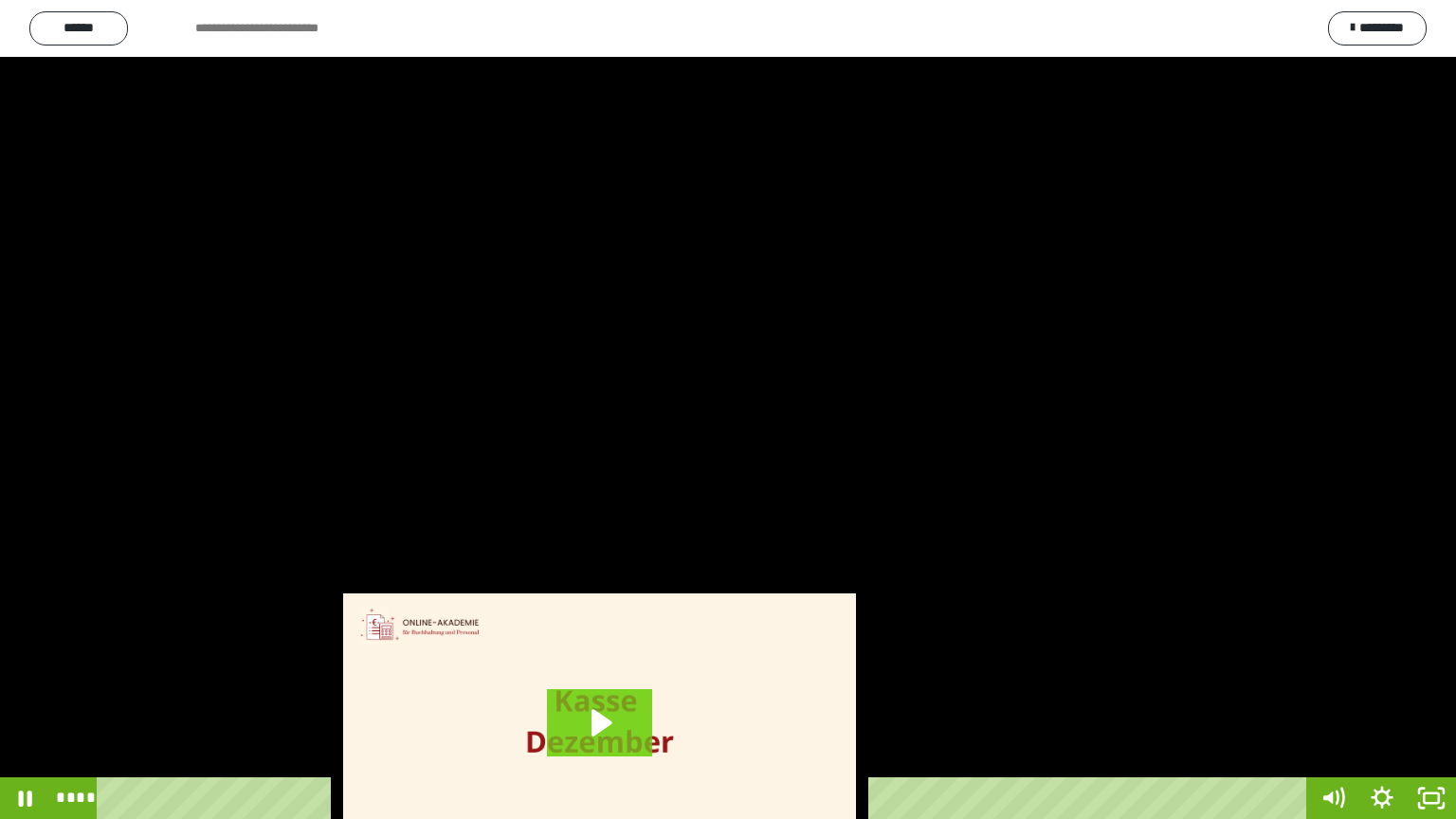 click at bounding box center [728, 410] 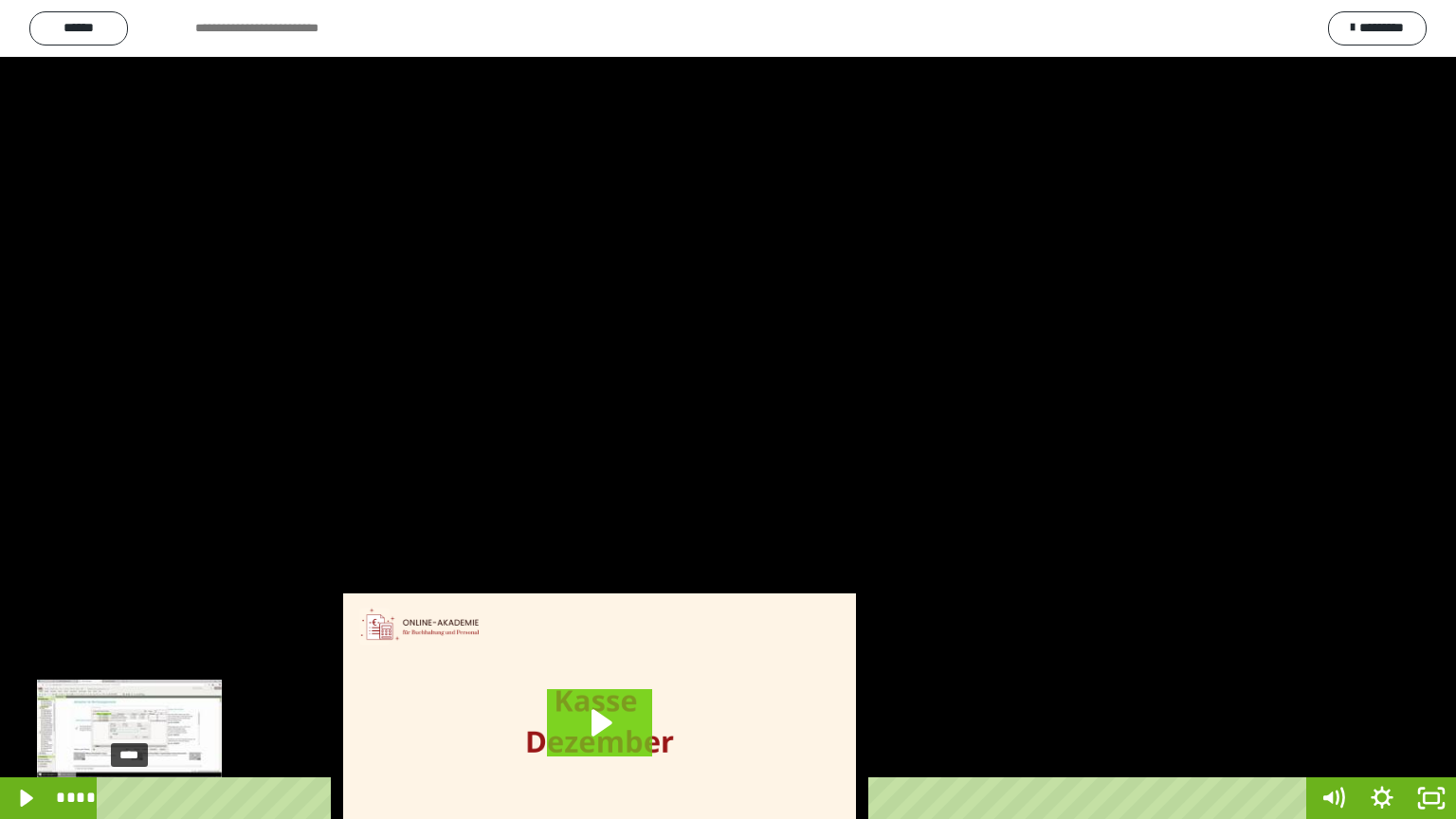 click on "****" at bounding box center [705, 798] 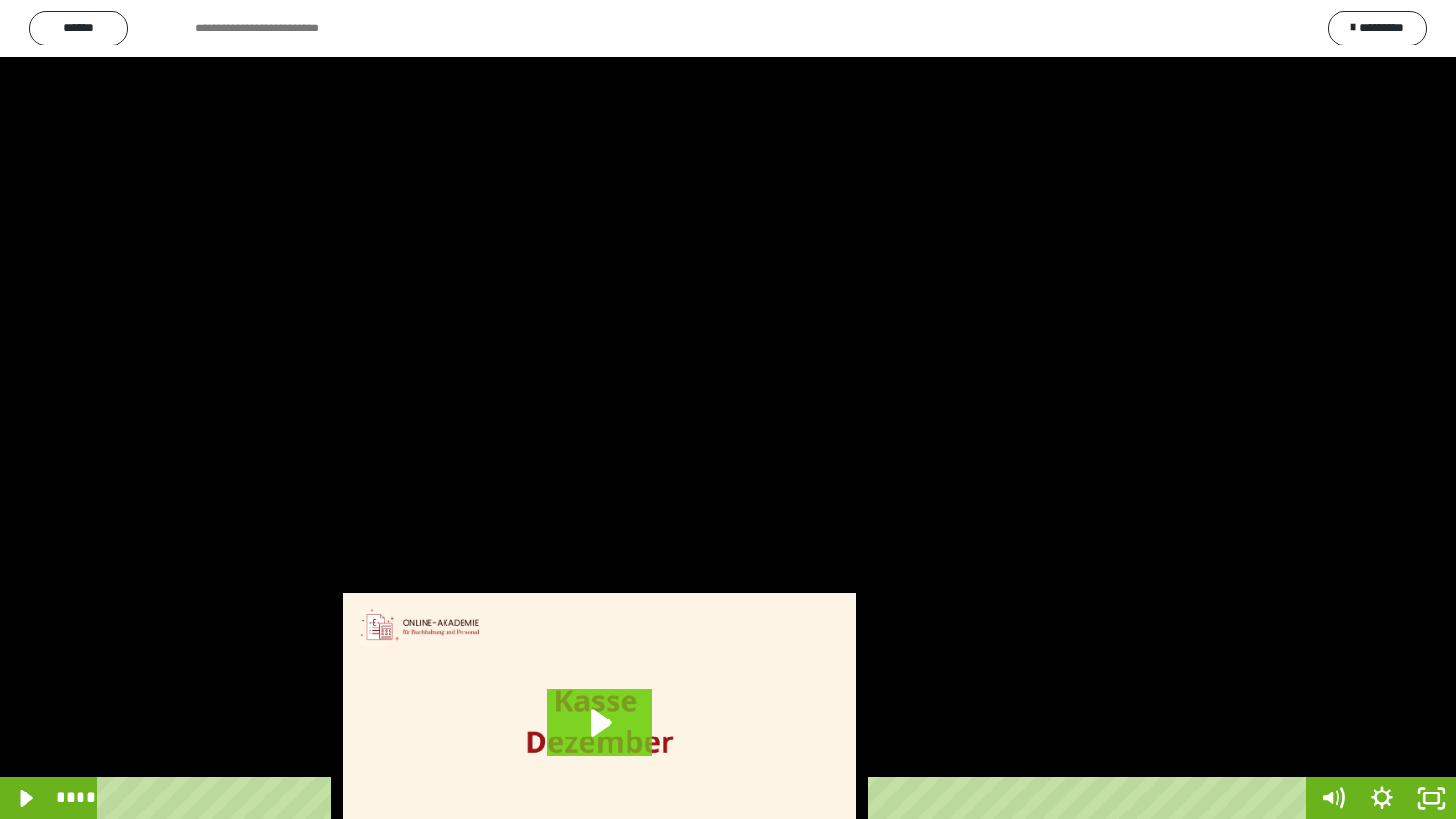 click at bounding box center (728, 410) 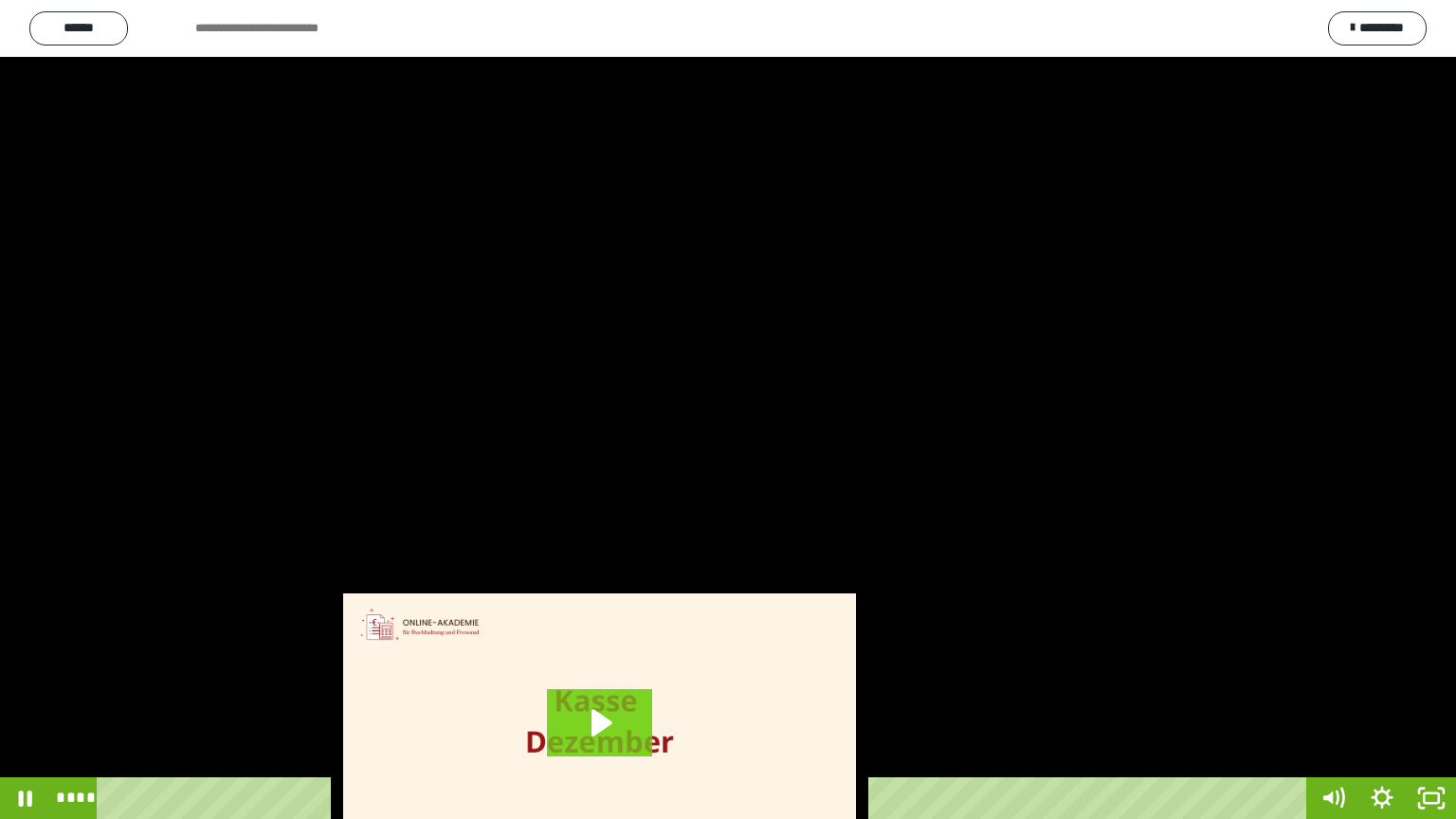 click at bounding box center (728, 410) 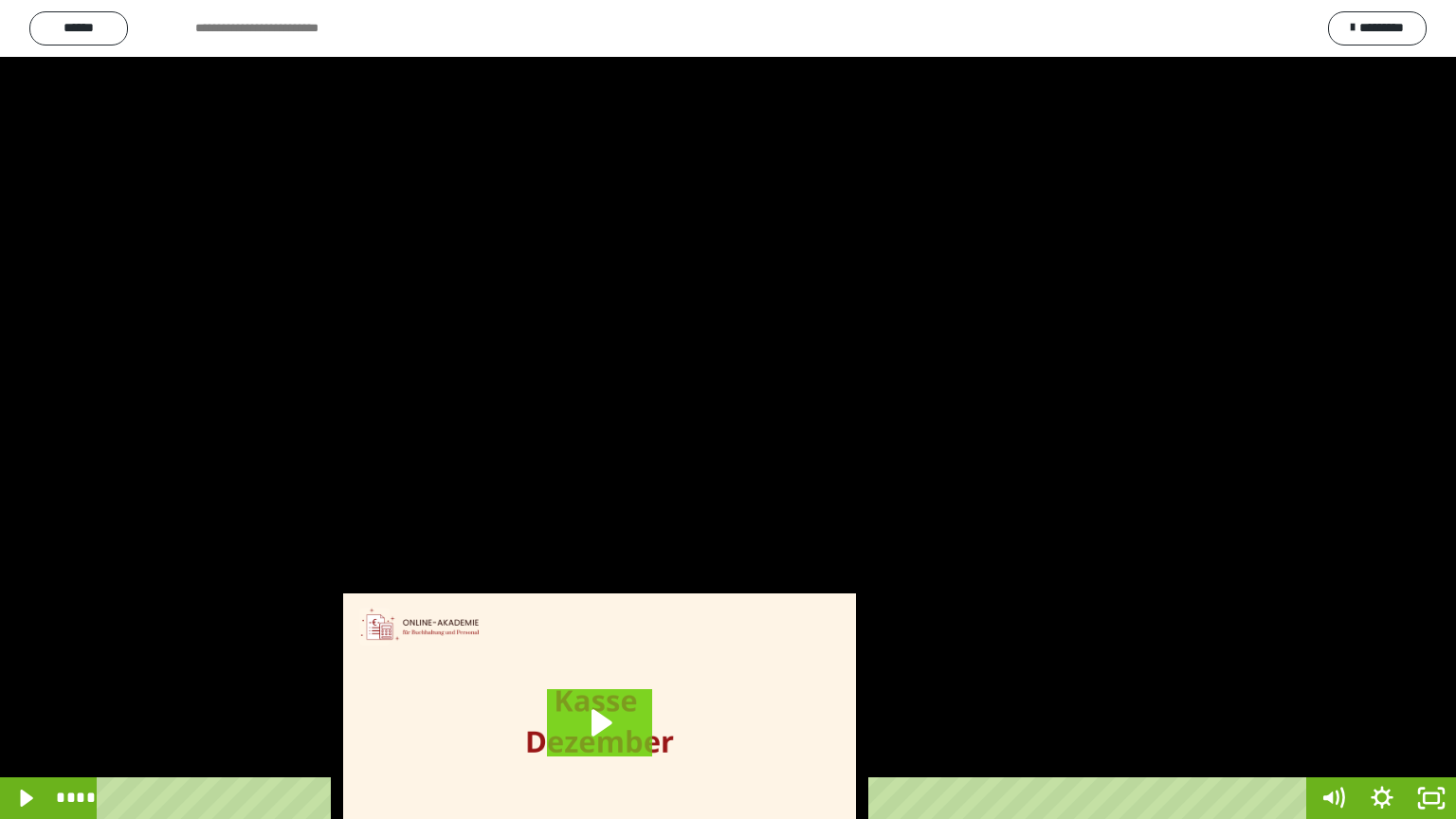 click at bounding box center (728, 410) 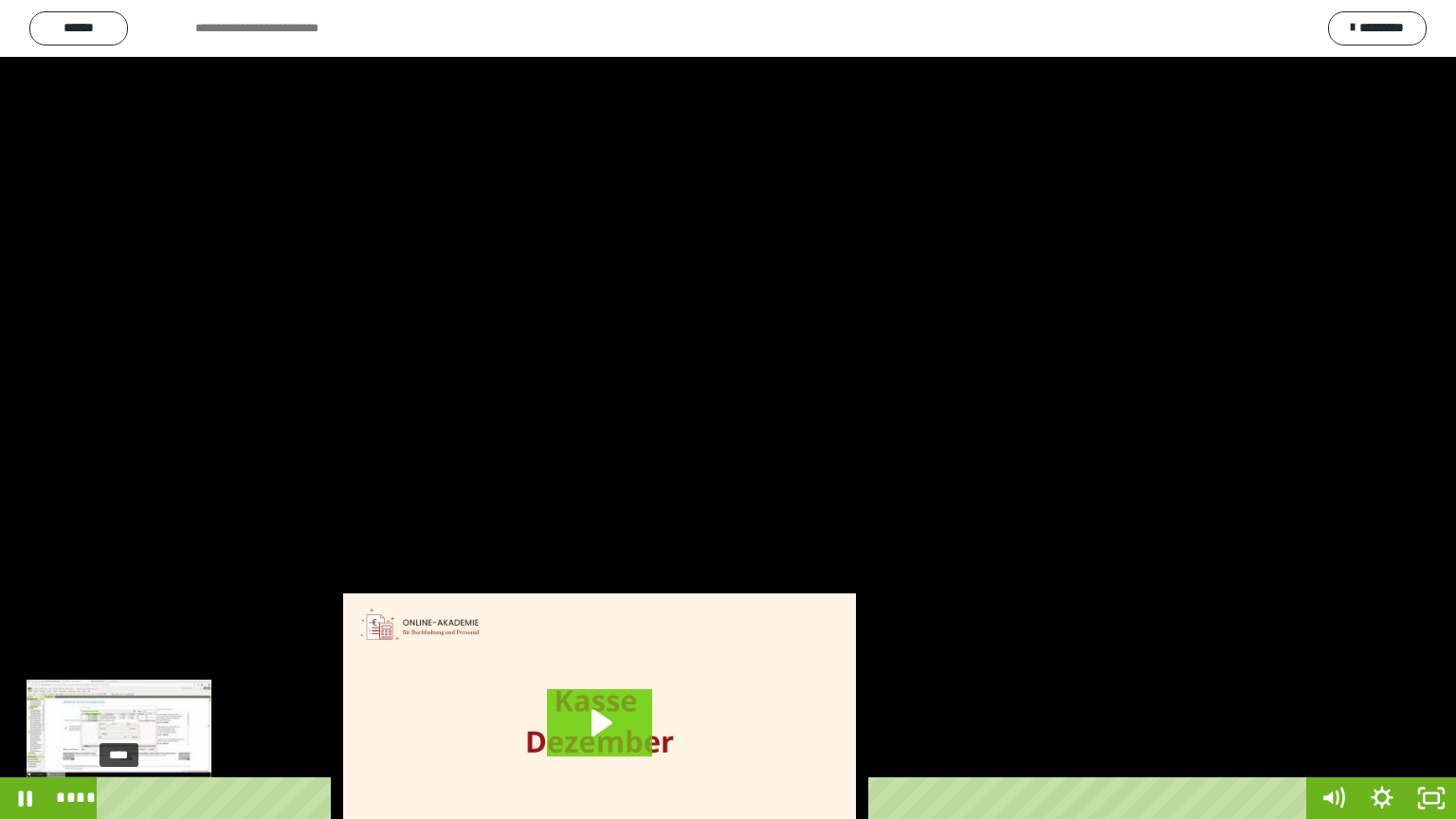 click on "****" at bounding box center [705, 798] 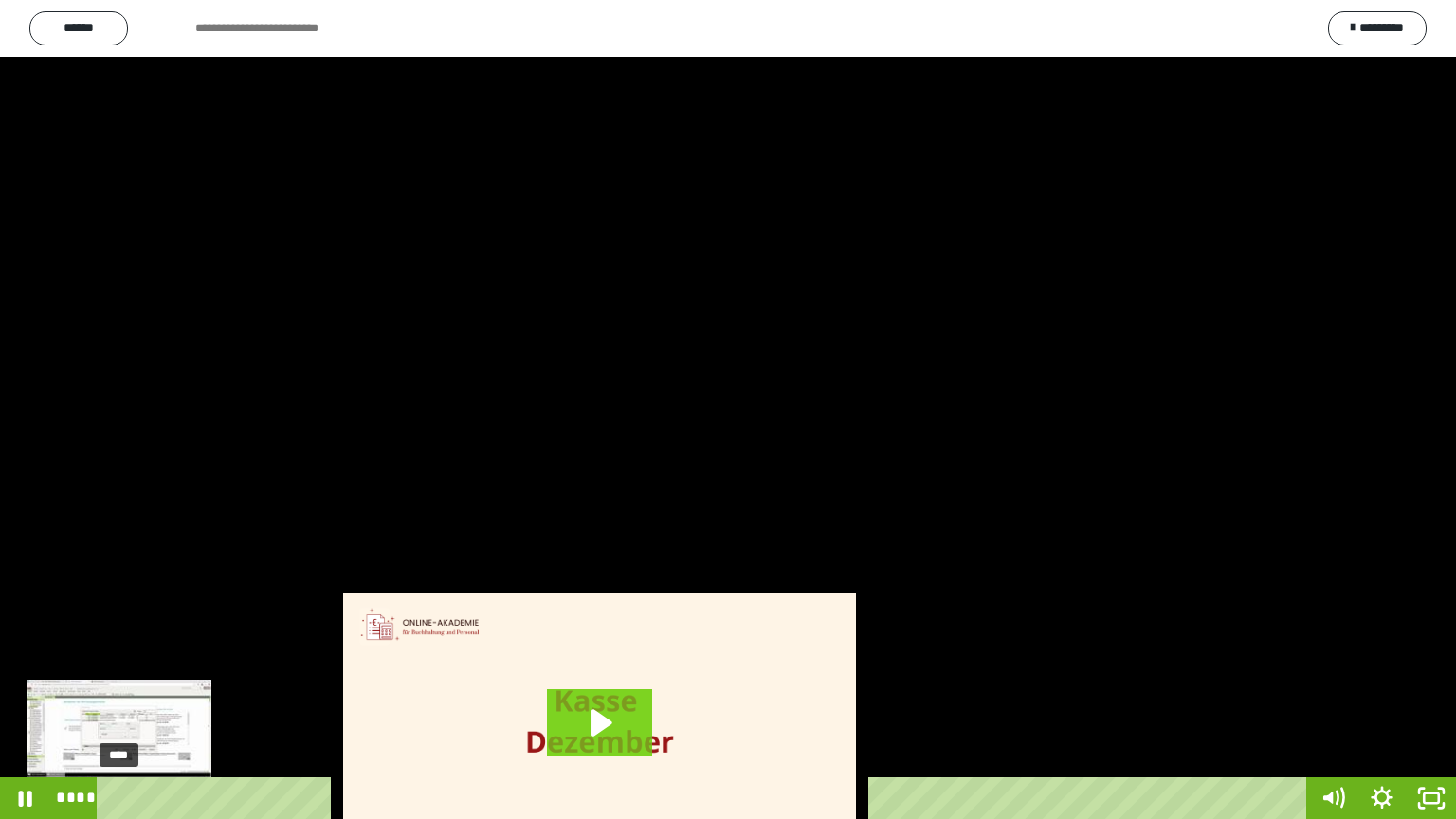 click on "****" at bounding box center [705, 798] 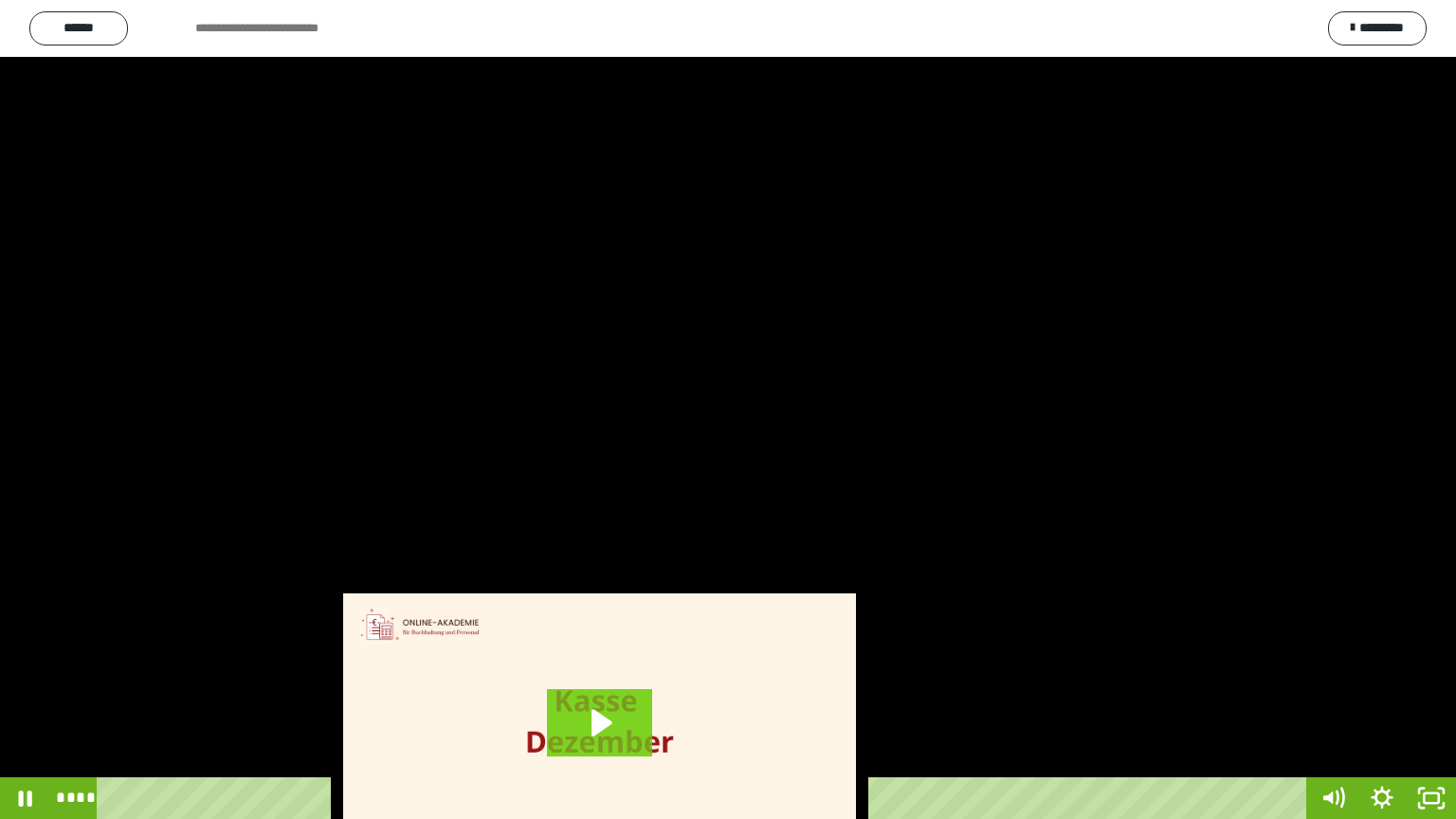 click at bounding box center (728, 410) 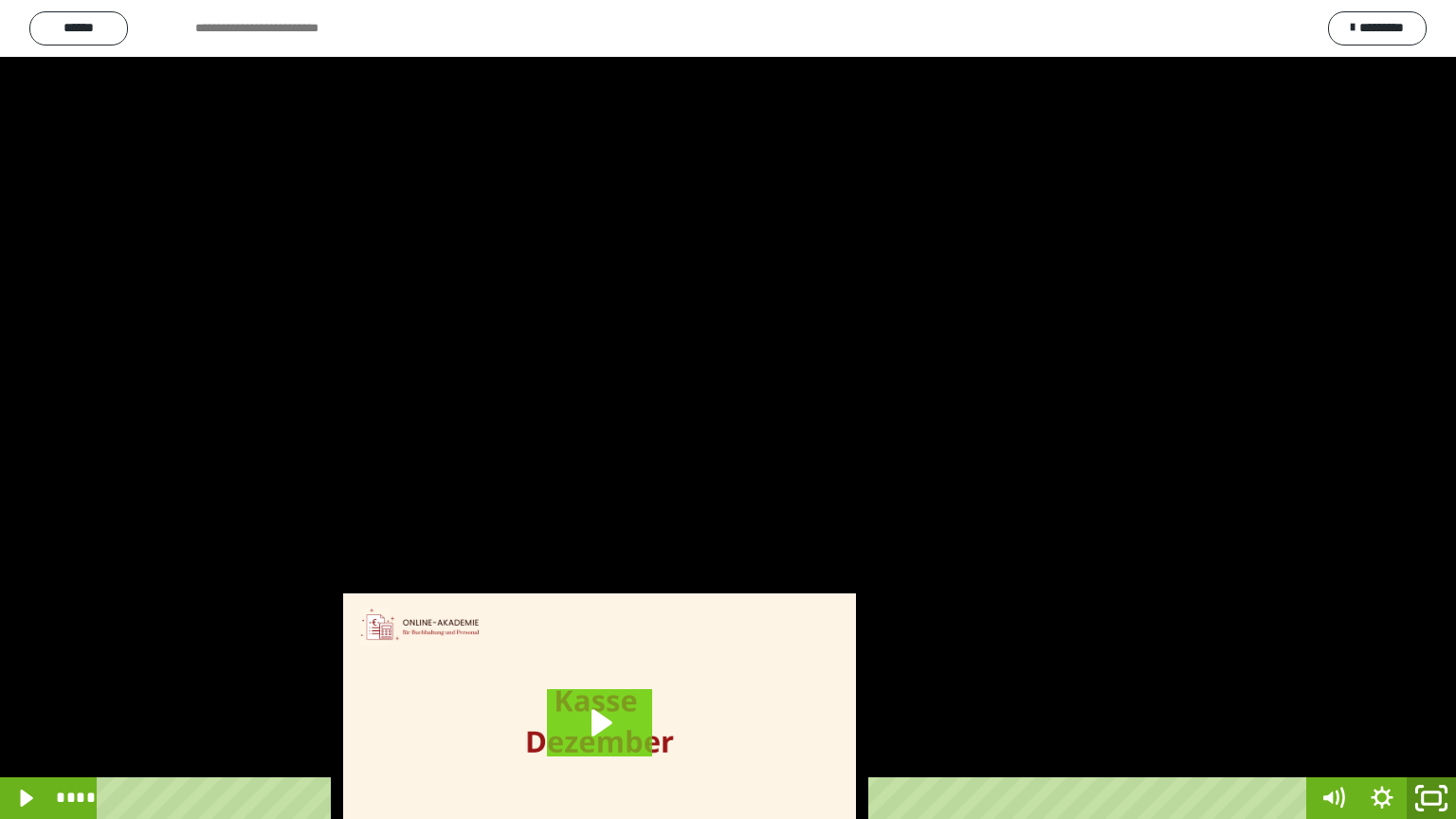 click 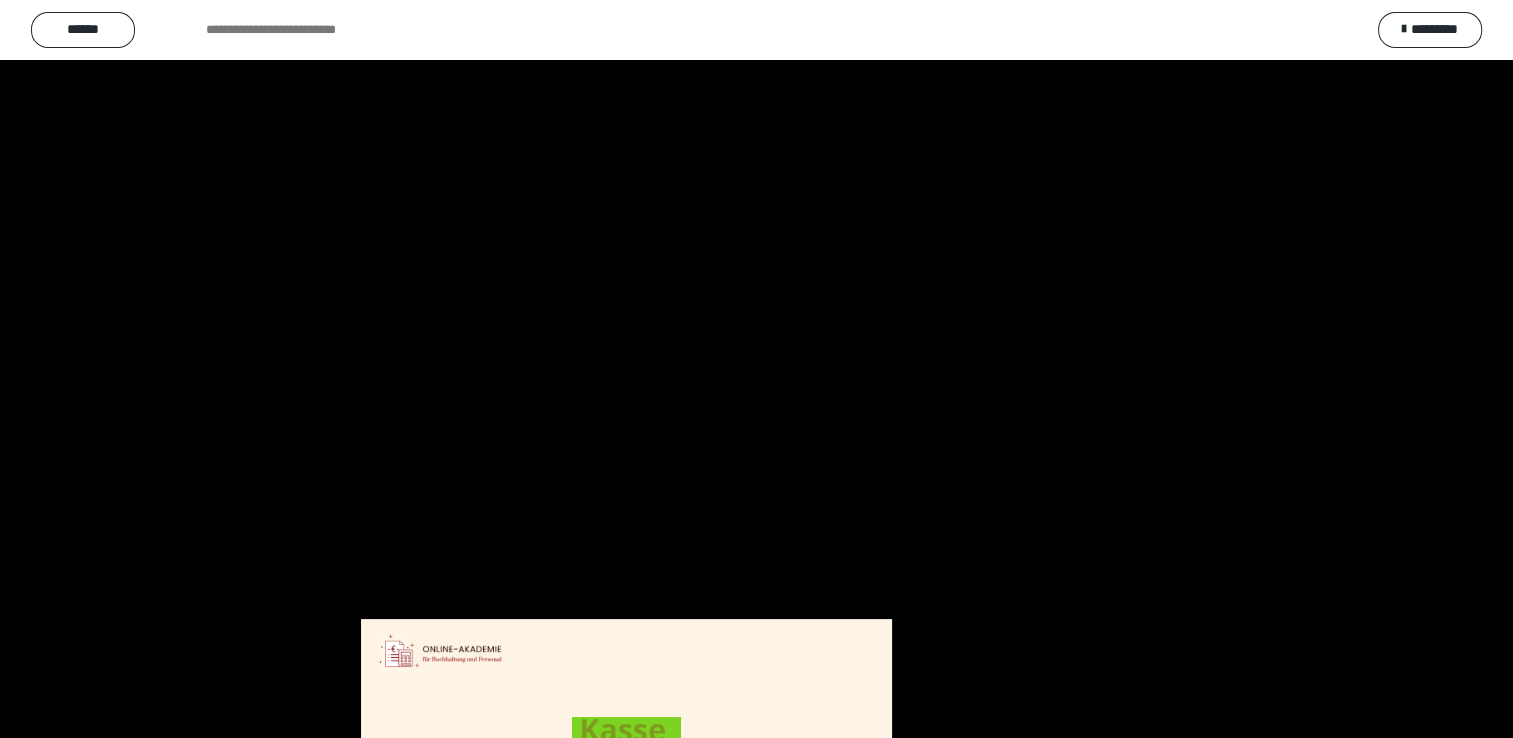 scroll, scrollTop: 3819, scrollLeft: 0, axis: vertical 